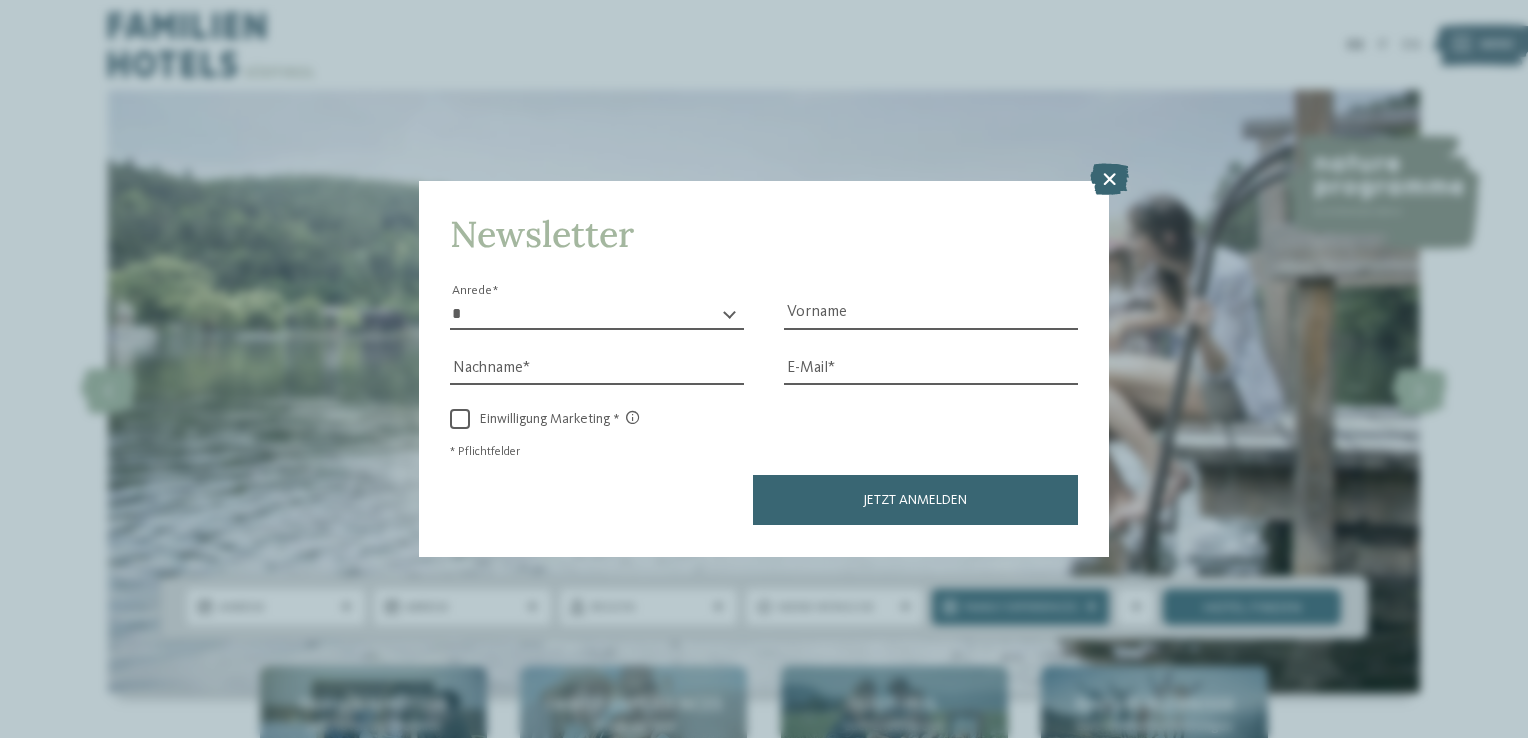 scroll, scrollTop: 0, scrollLeft: 0, axis: both 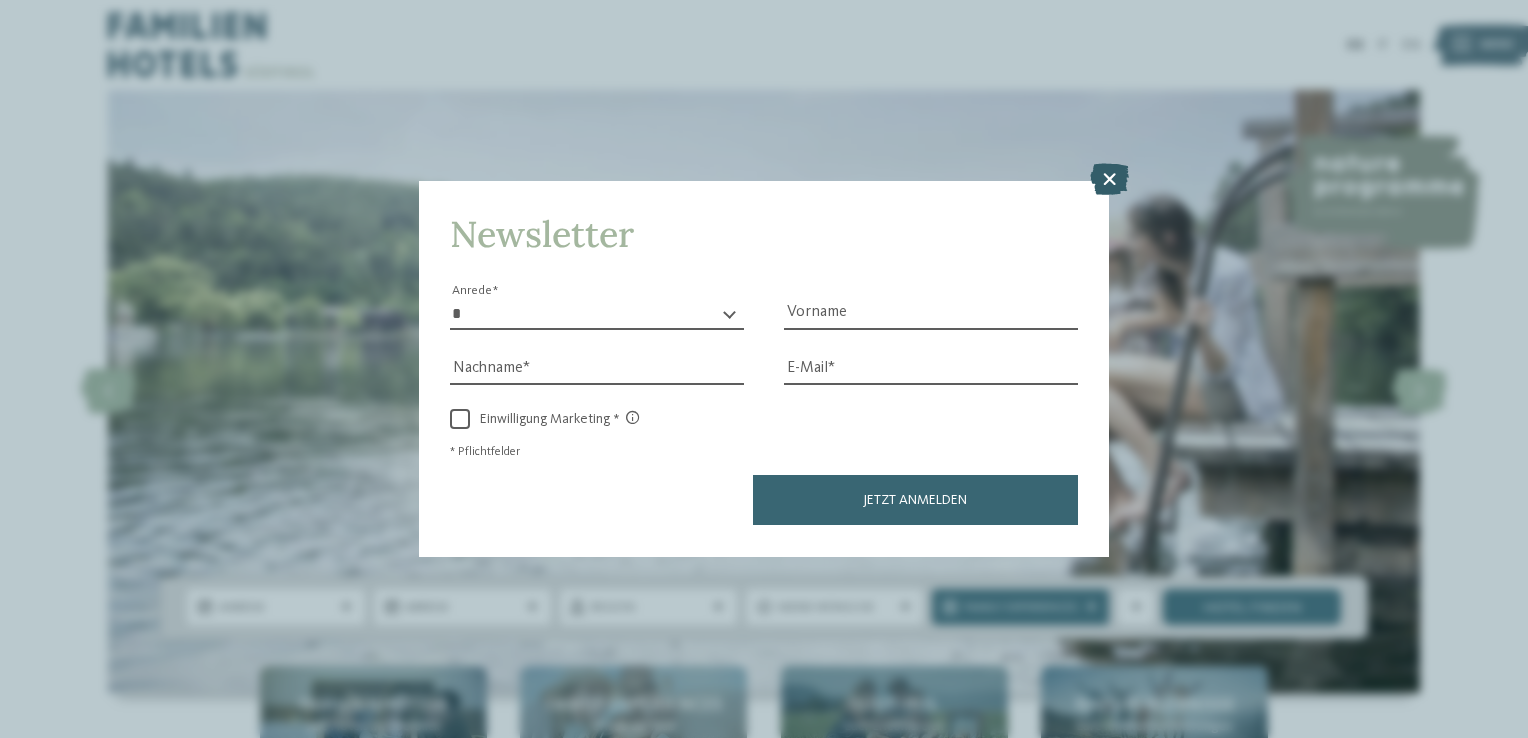 click at bounding box center [1109, 180] 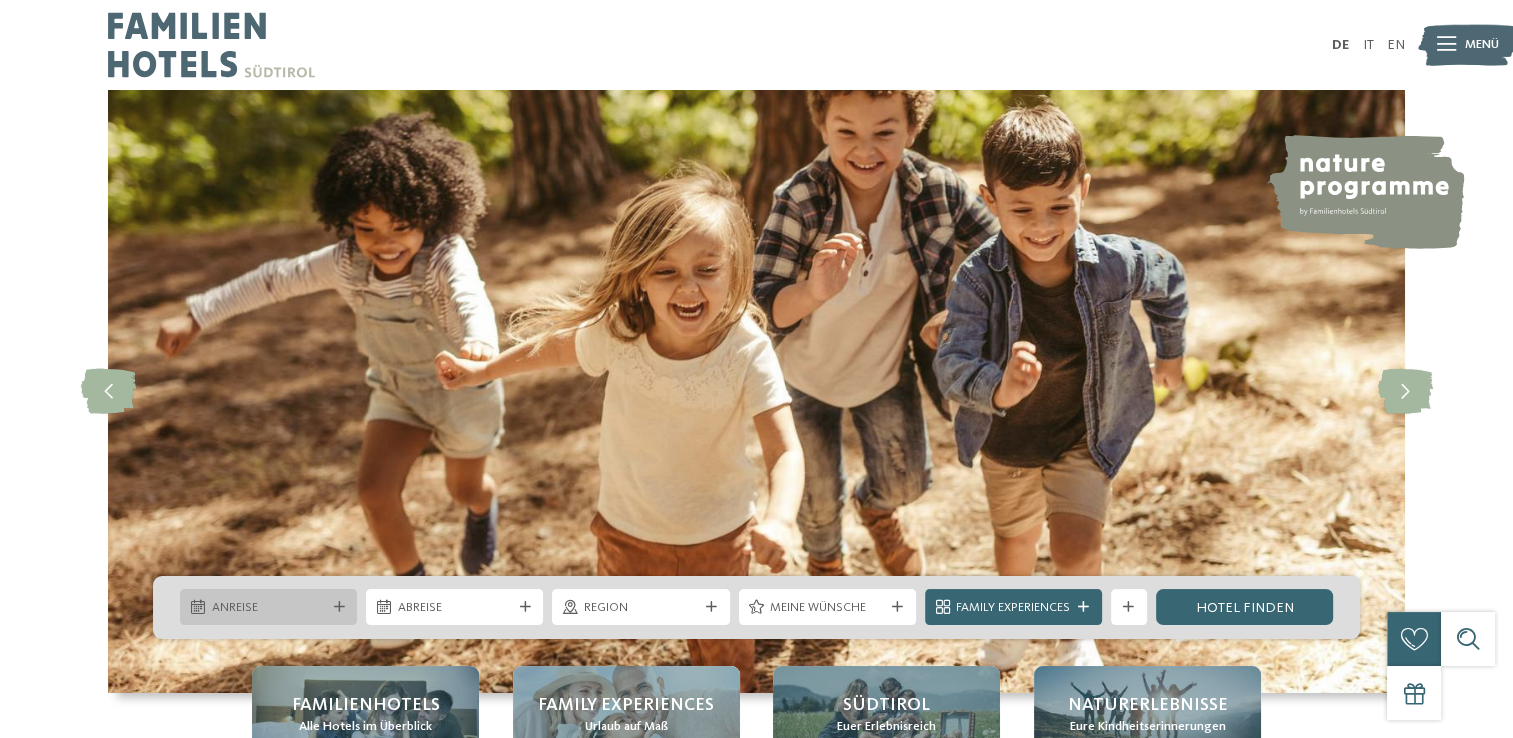 drag, startPoint x: 1527, startPoint y: 43, endPoint x: 208, endPoint y: 618, distance: 1438.8835 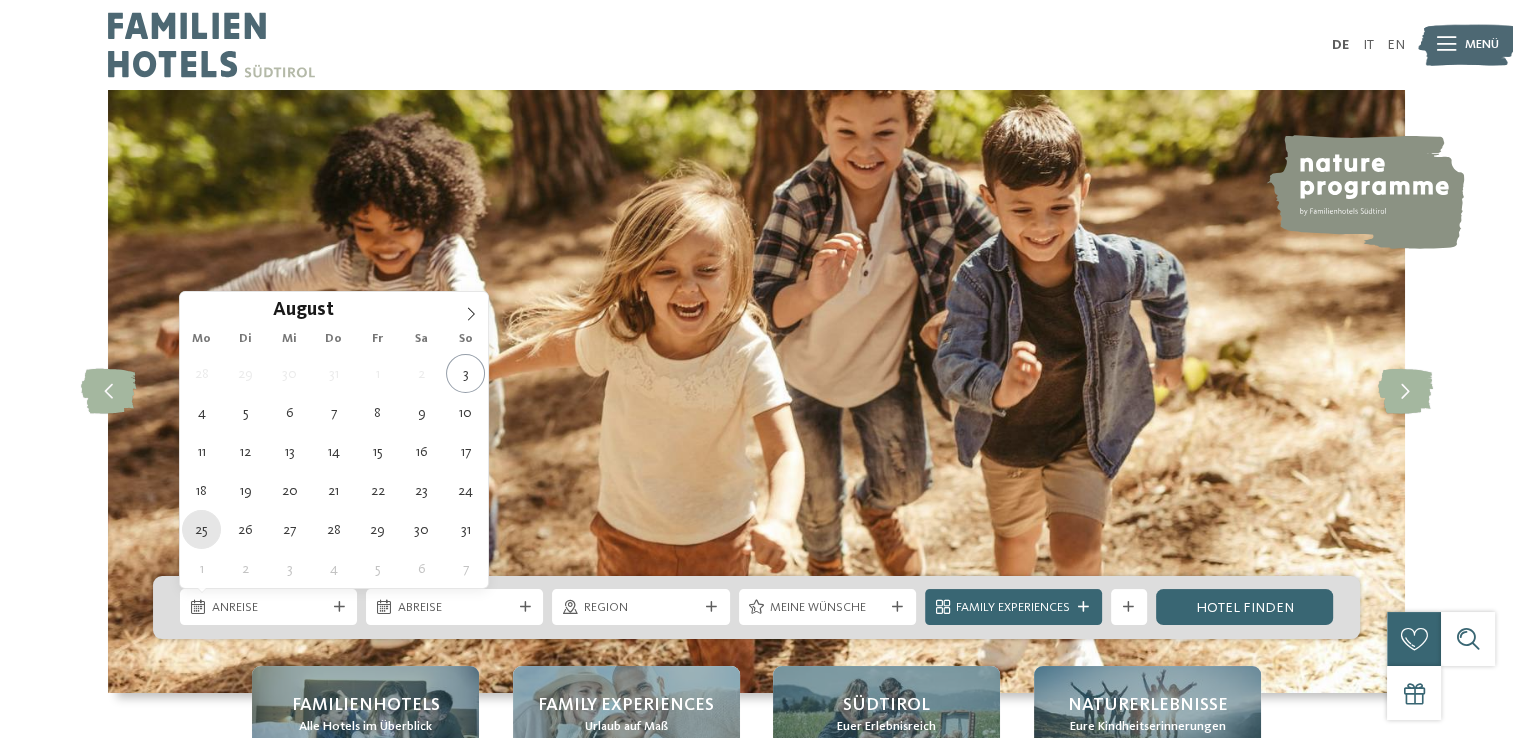 type on "25.08.2025" 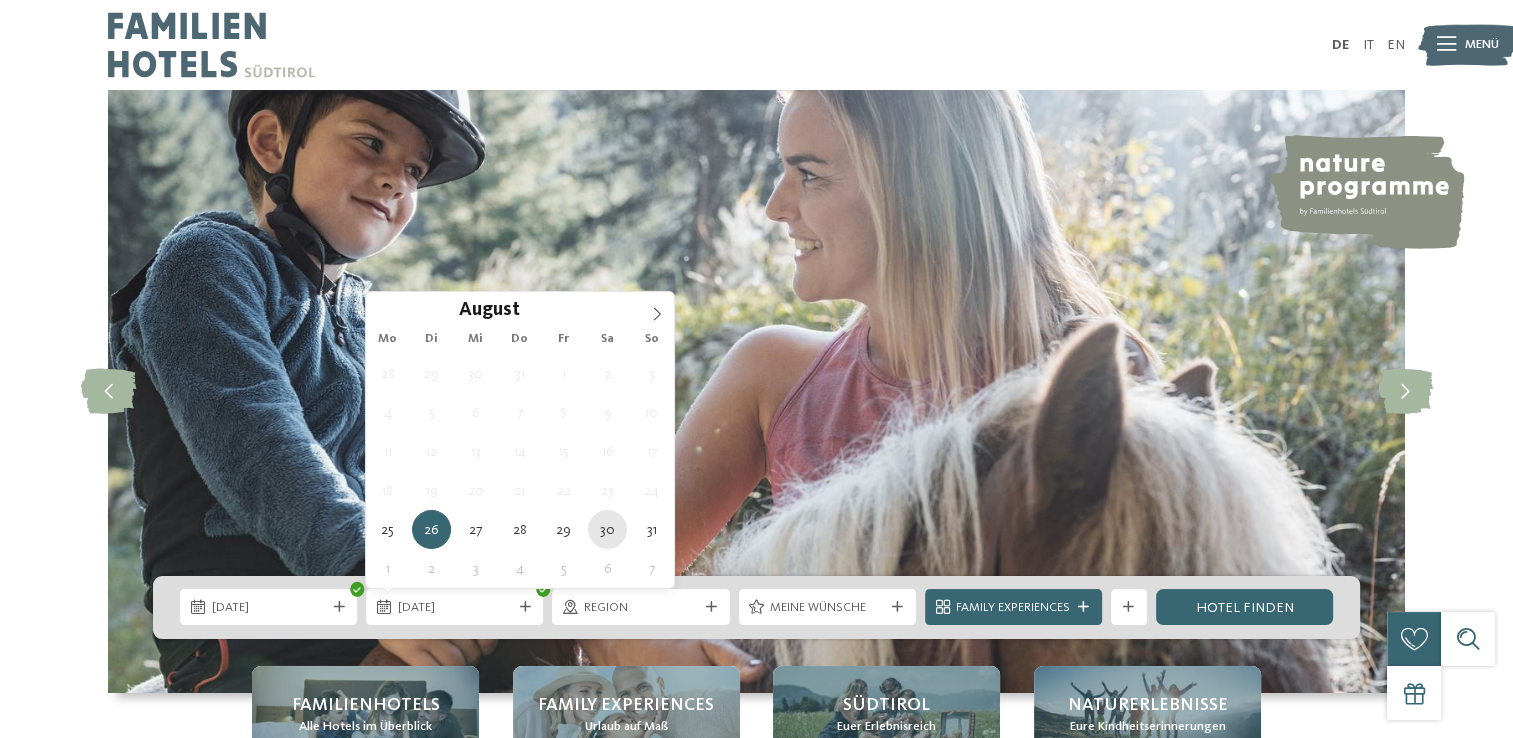 type on "30.08.2025" 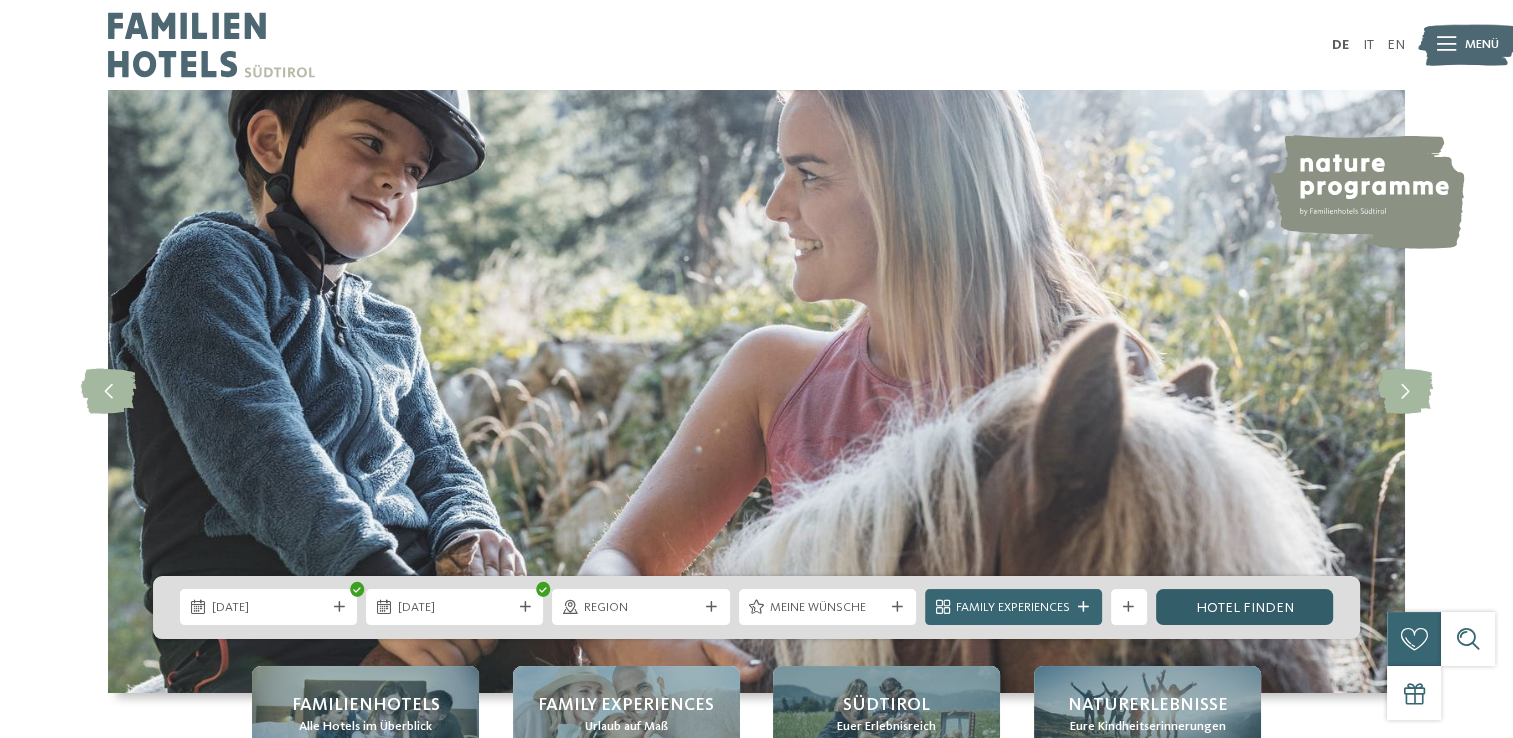 click on "Hotel finden" at bounding box center [1244, 607] 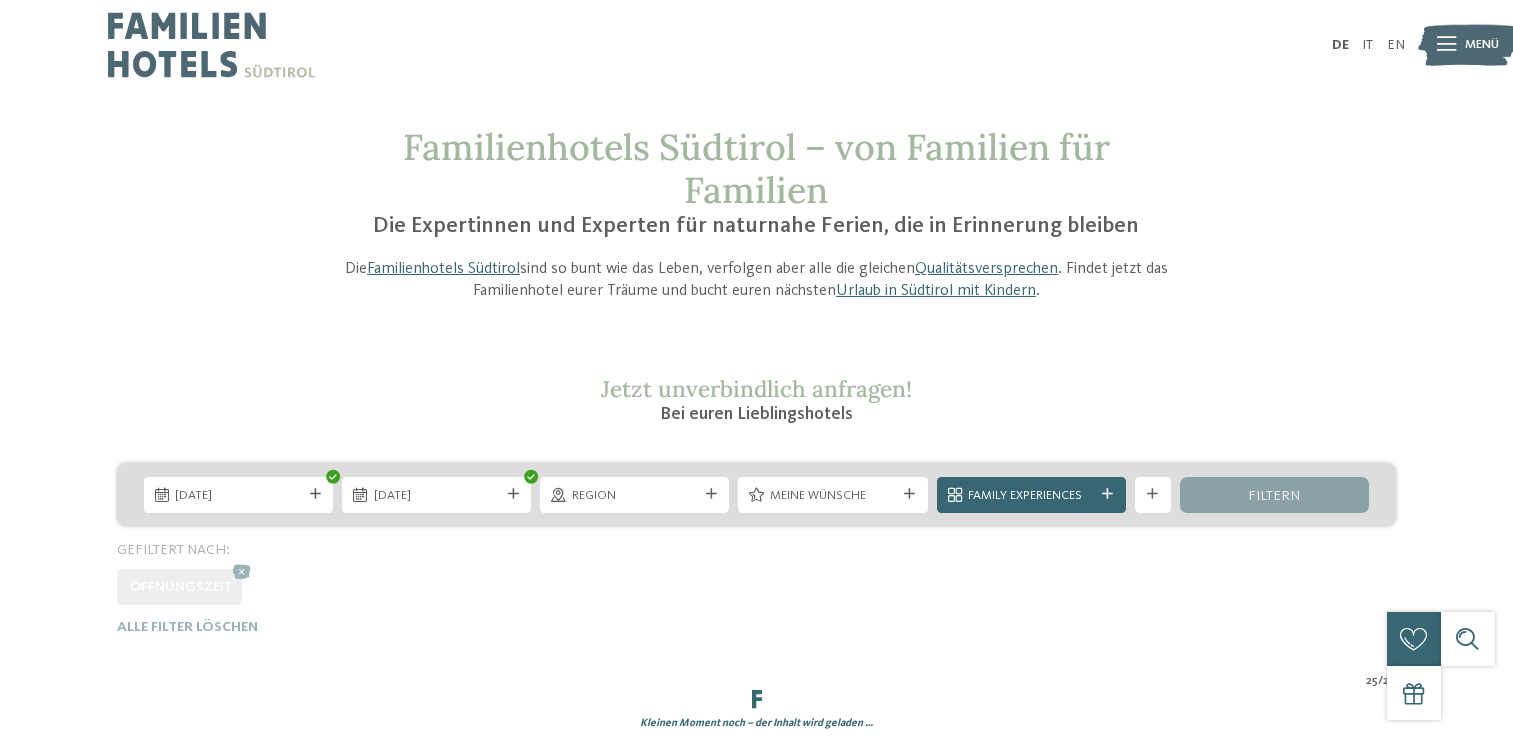 scroll, scrollTop: 0, scrollLeft: 0, axis: both 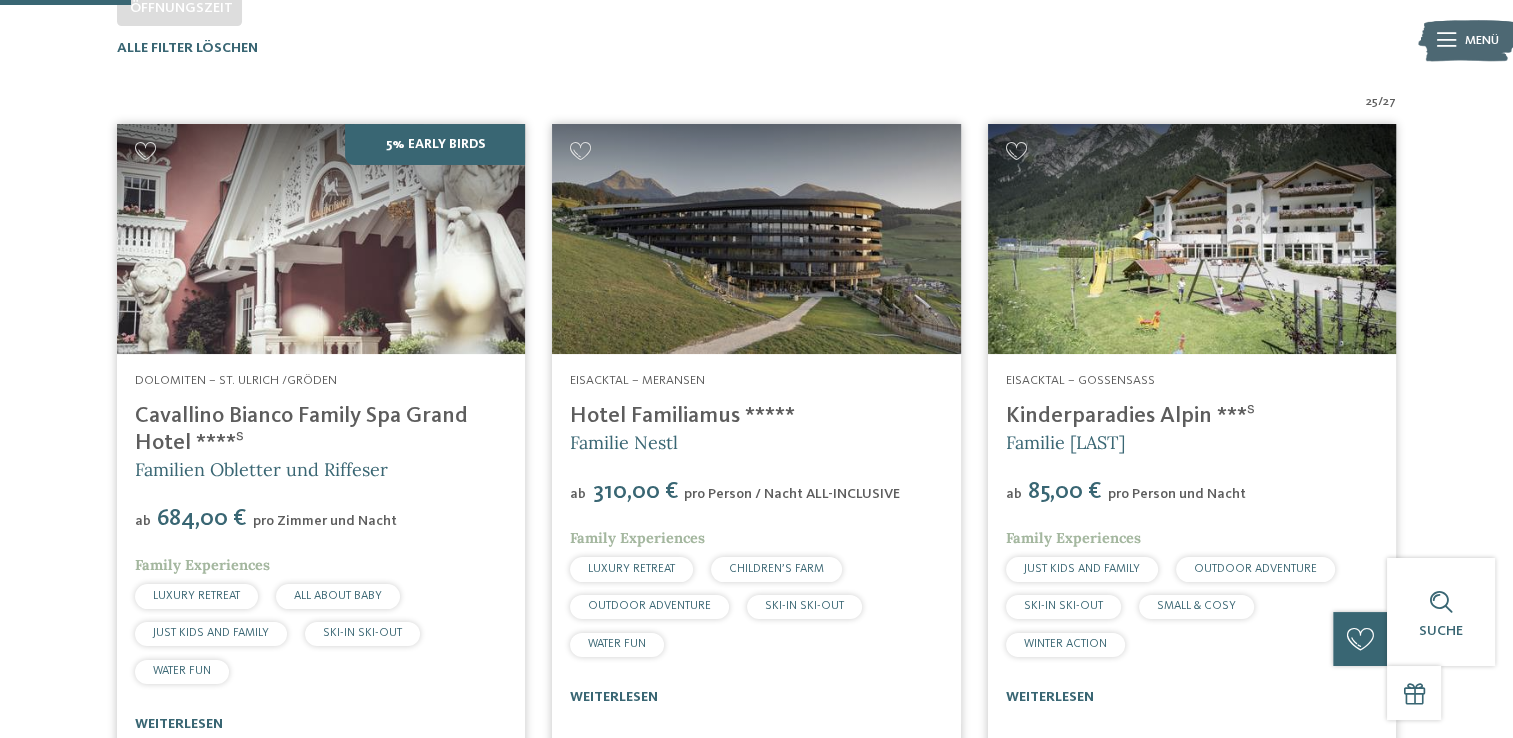 drag, startPoint x: 709, startPoint y: 407, endPoint x: 1428, endPoint y: 318, distance: 724.4874 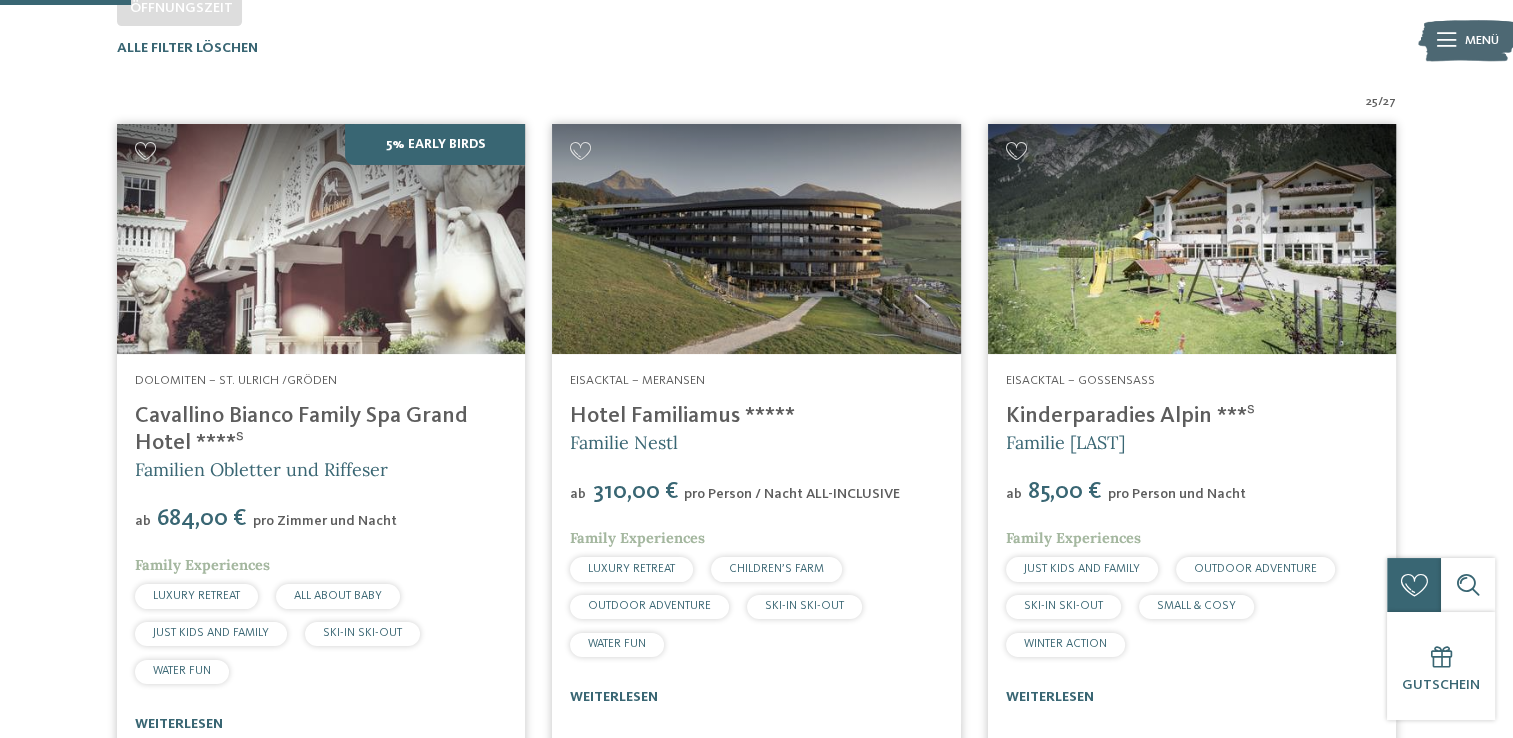 drag, startPoint x: 1524, startPoint y: 130, endPoint x: 1463, endPoint y: 193, distance: 87.69264 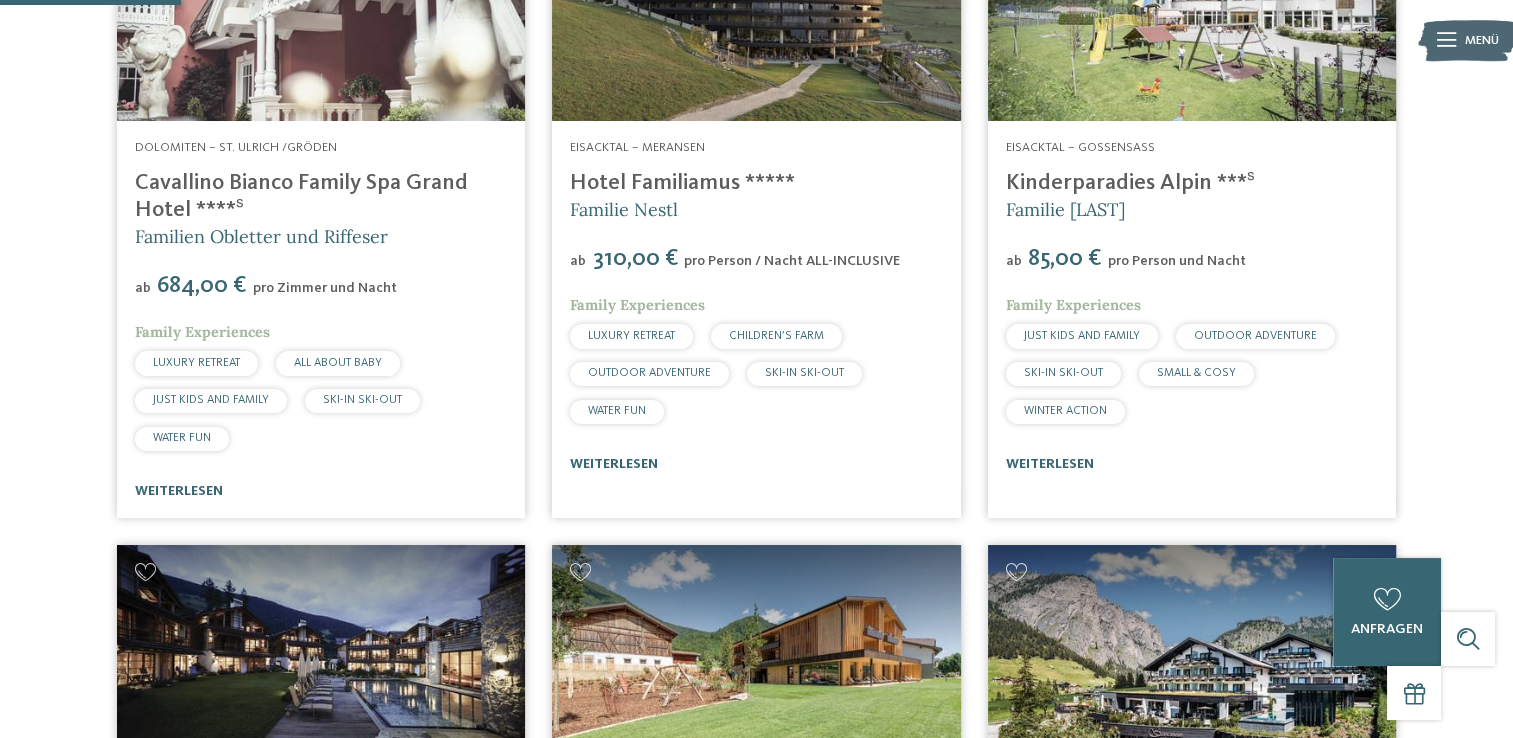 scroll, scrollTop: 819, scrollLeft: 0, axis: vertical 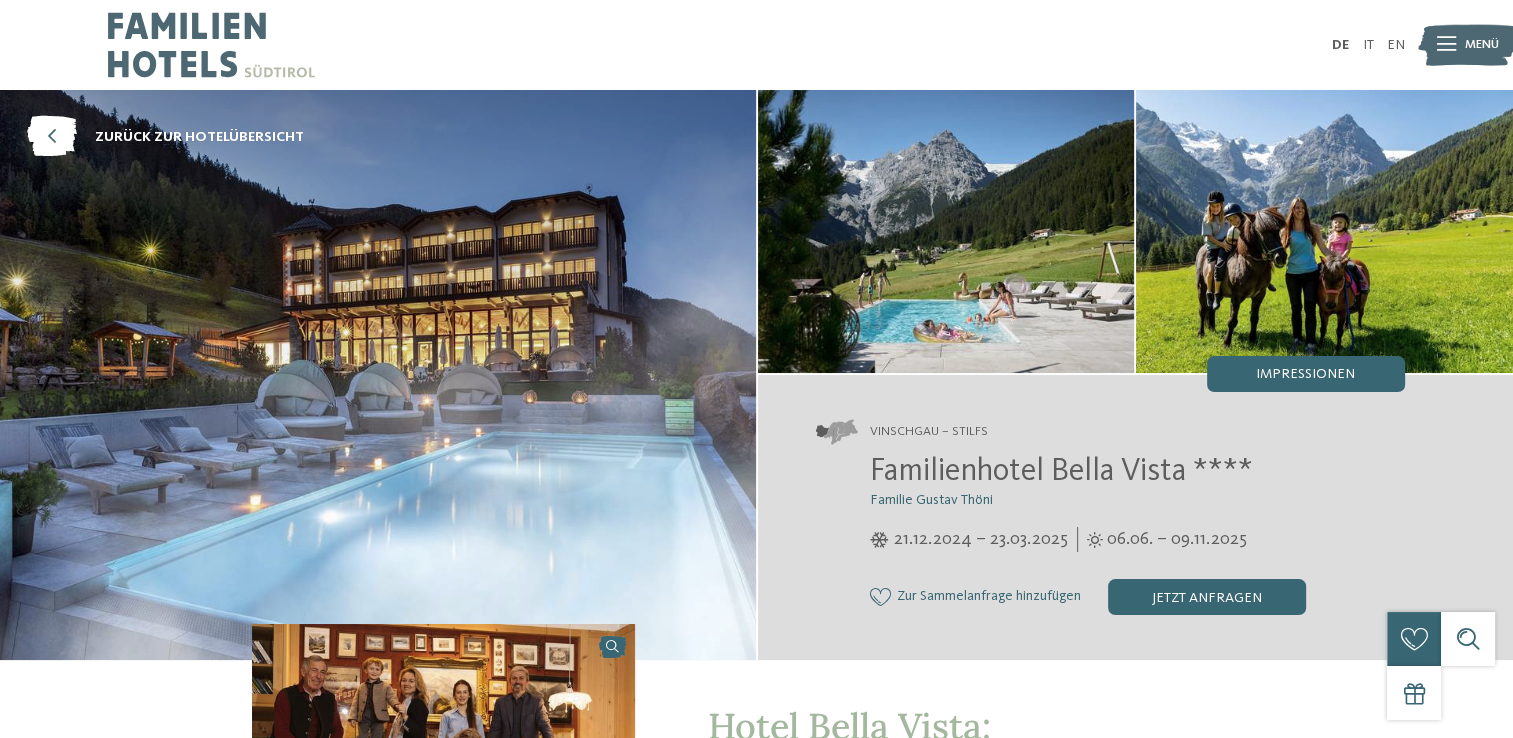 click at bounding box center (1467, 45) 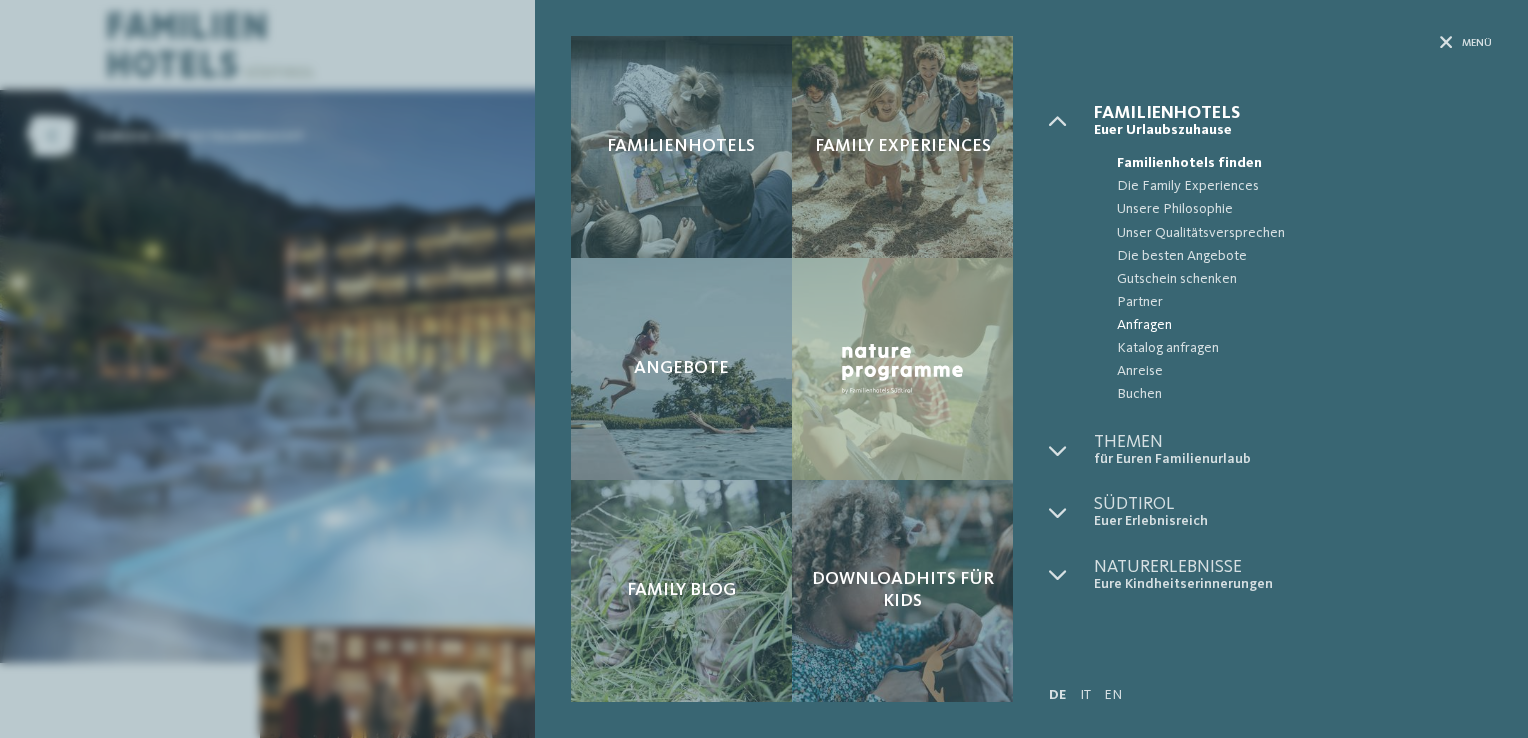 click on "Anfragen" at bounding box center [1304, 325] 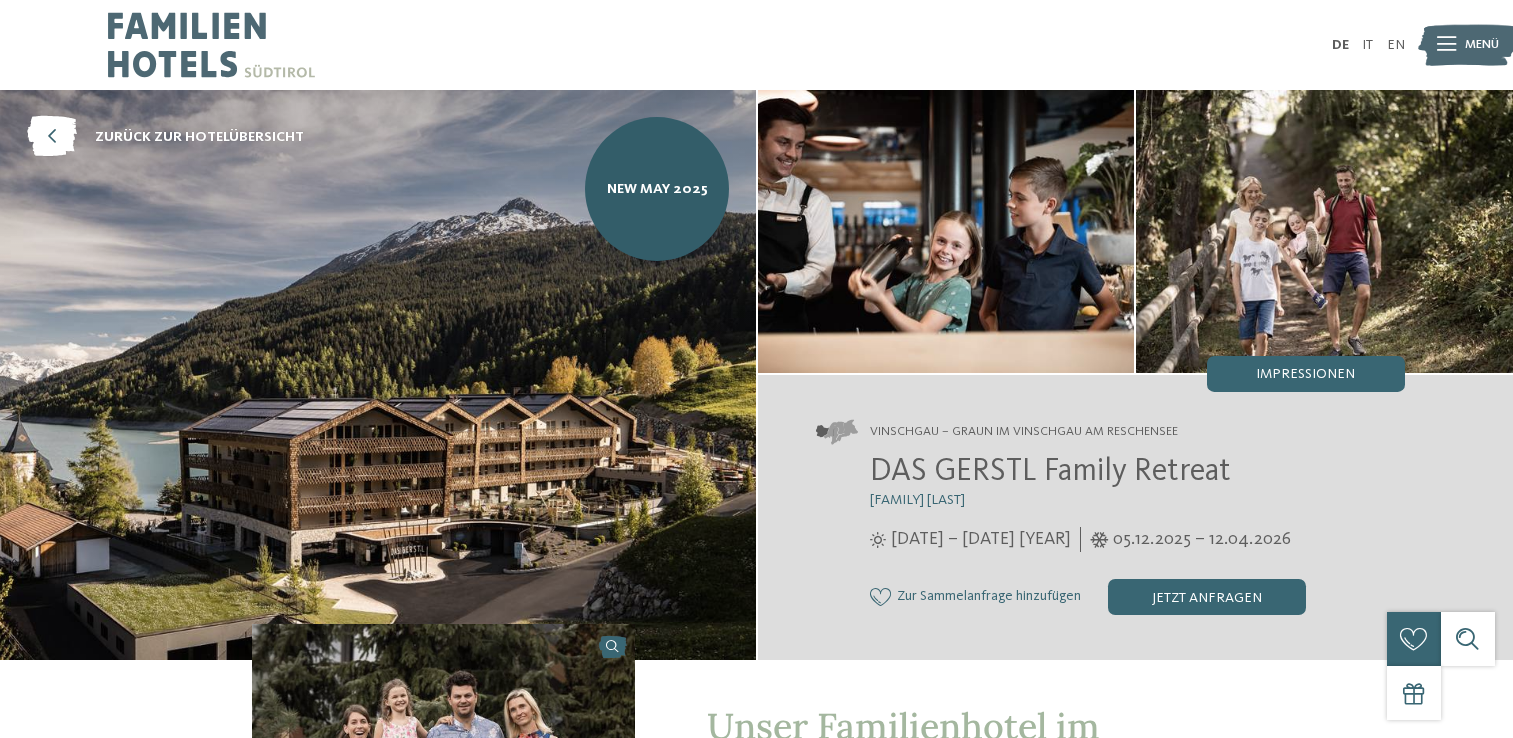 scroll, scrollTop: 0, scrollLeft: 0, axis: both 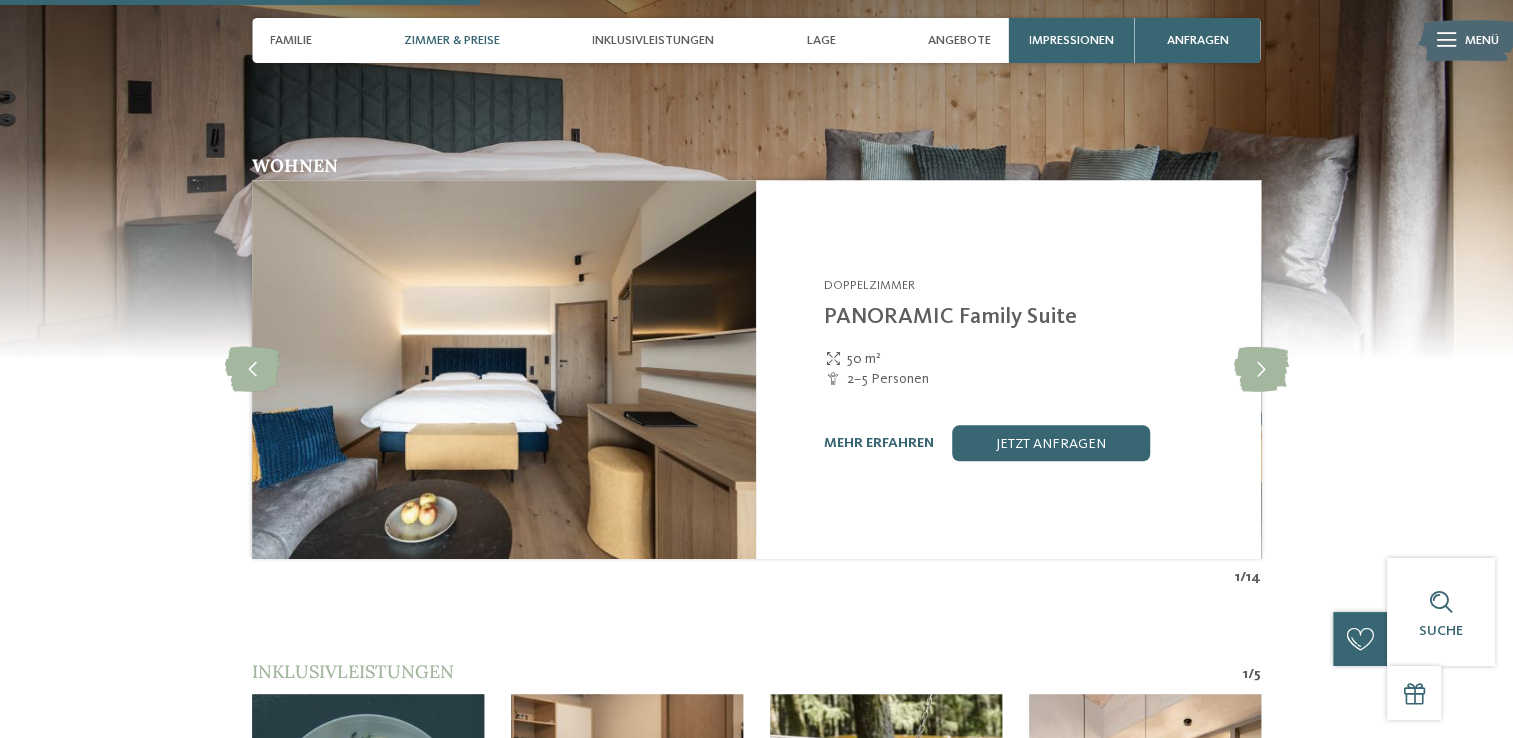 click on "Menü" at bounding box center (1482, 41) 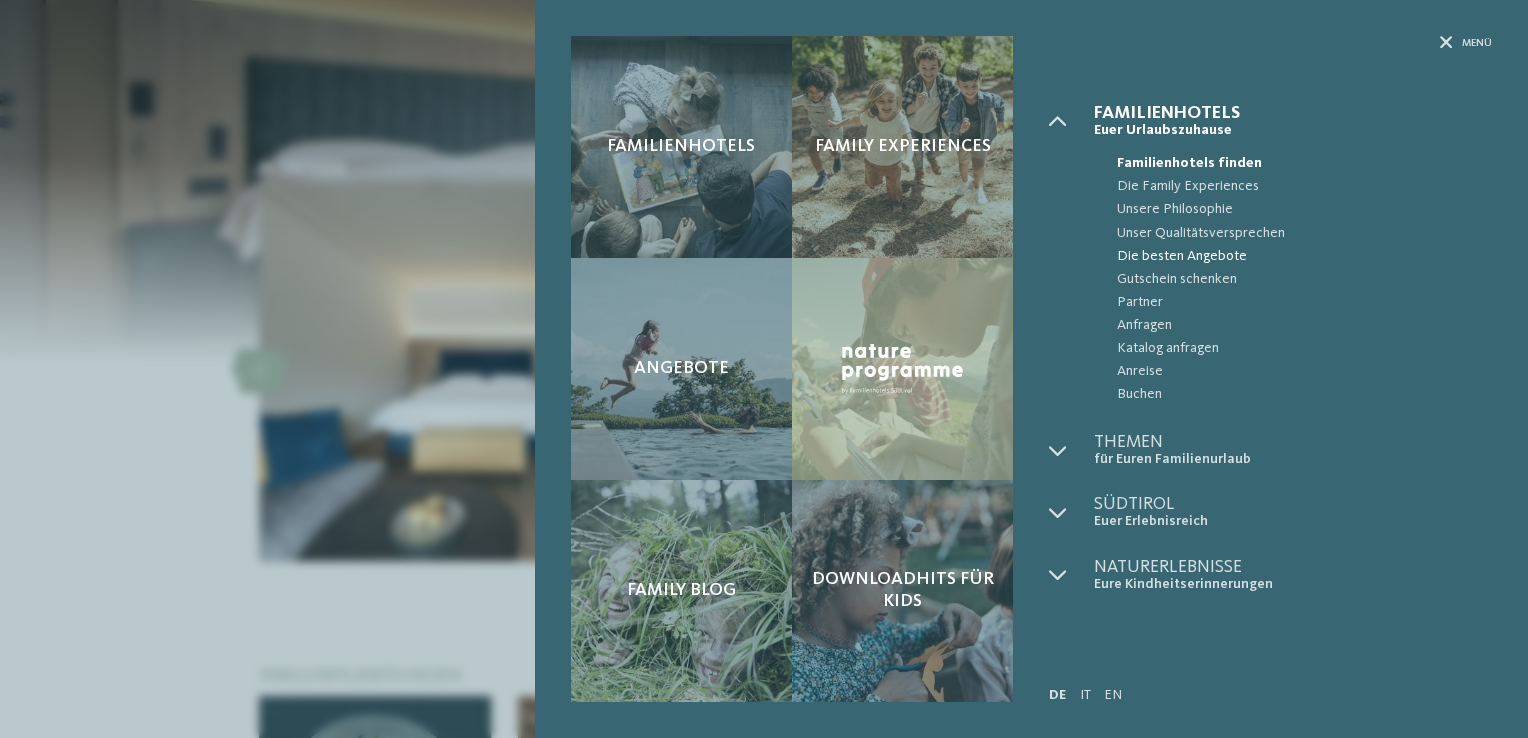 click on "Die besten Angebote" at bounding box center [1304, 256] 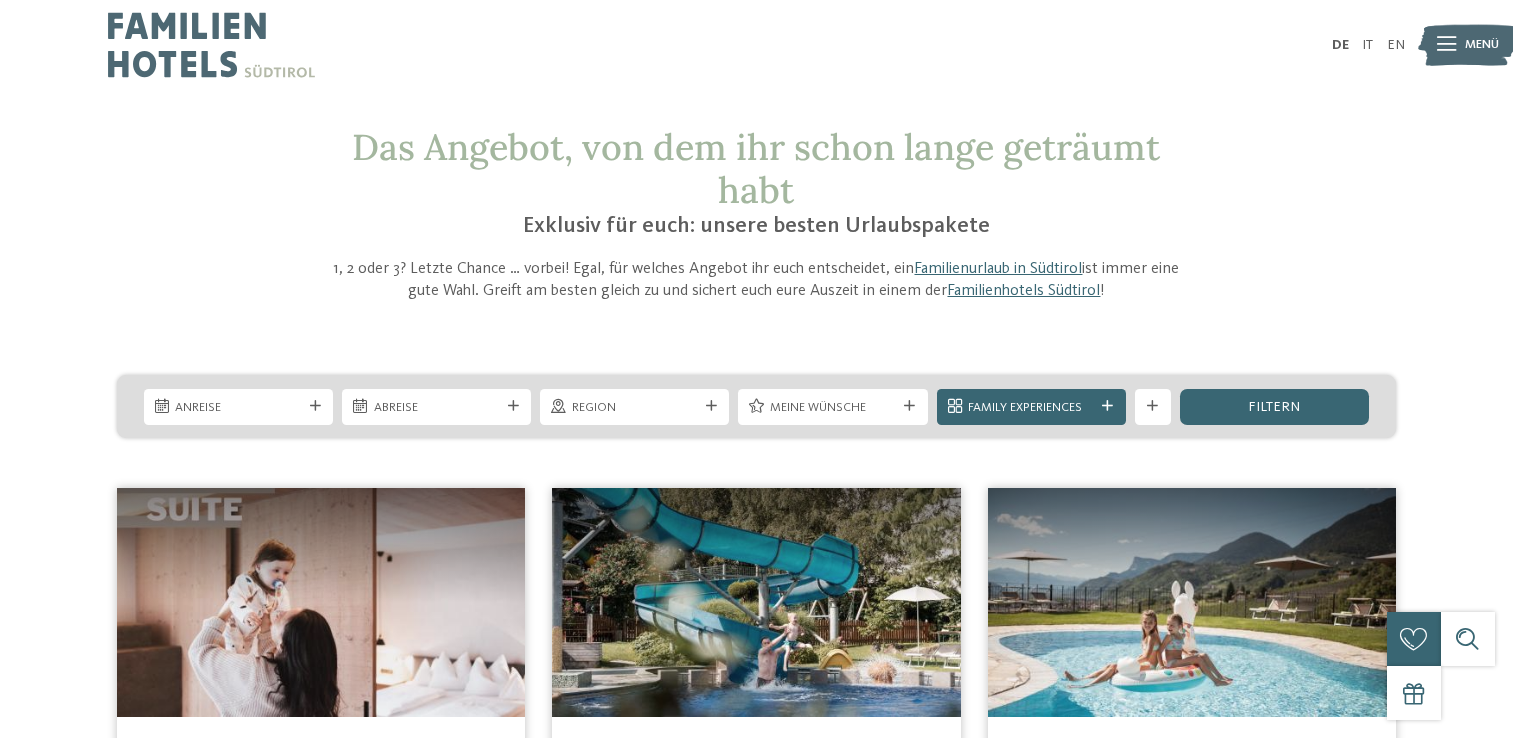 scroll, scrollTop: 0, scrollLeft: 0, axis: both 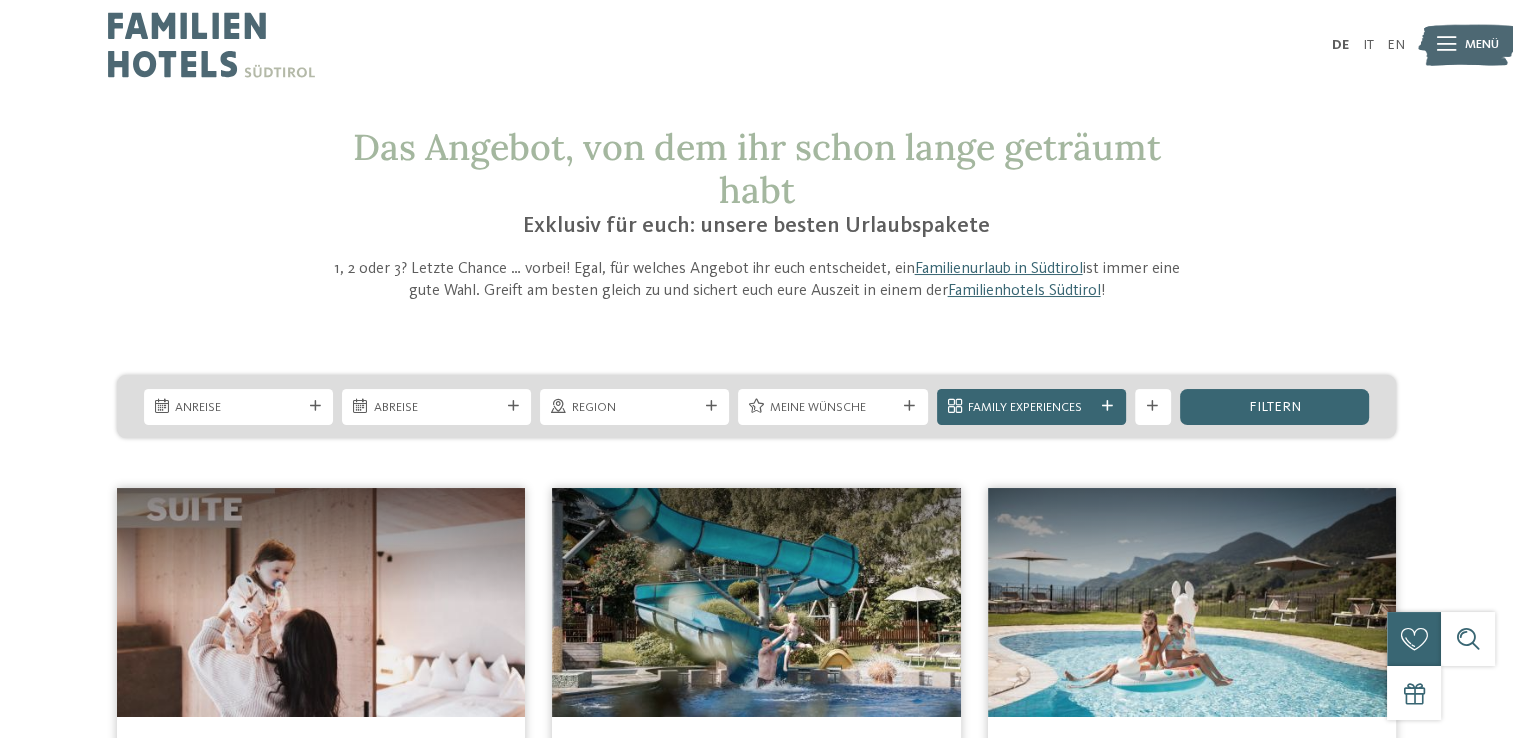 drag, startPoint x: 1525, startPoint y: 94, endPoint x: 1381, endPoint y: 123, distance: 146.89111 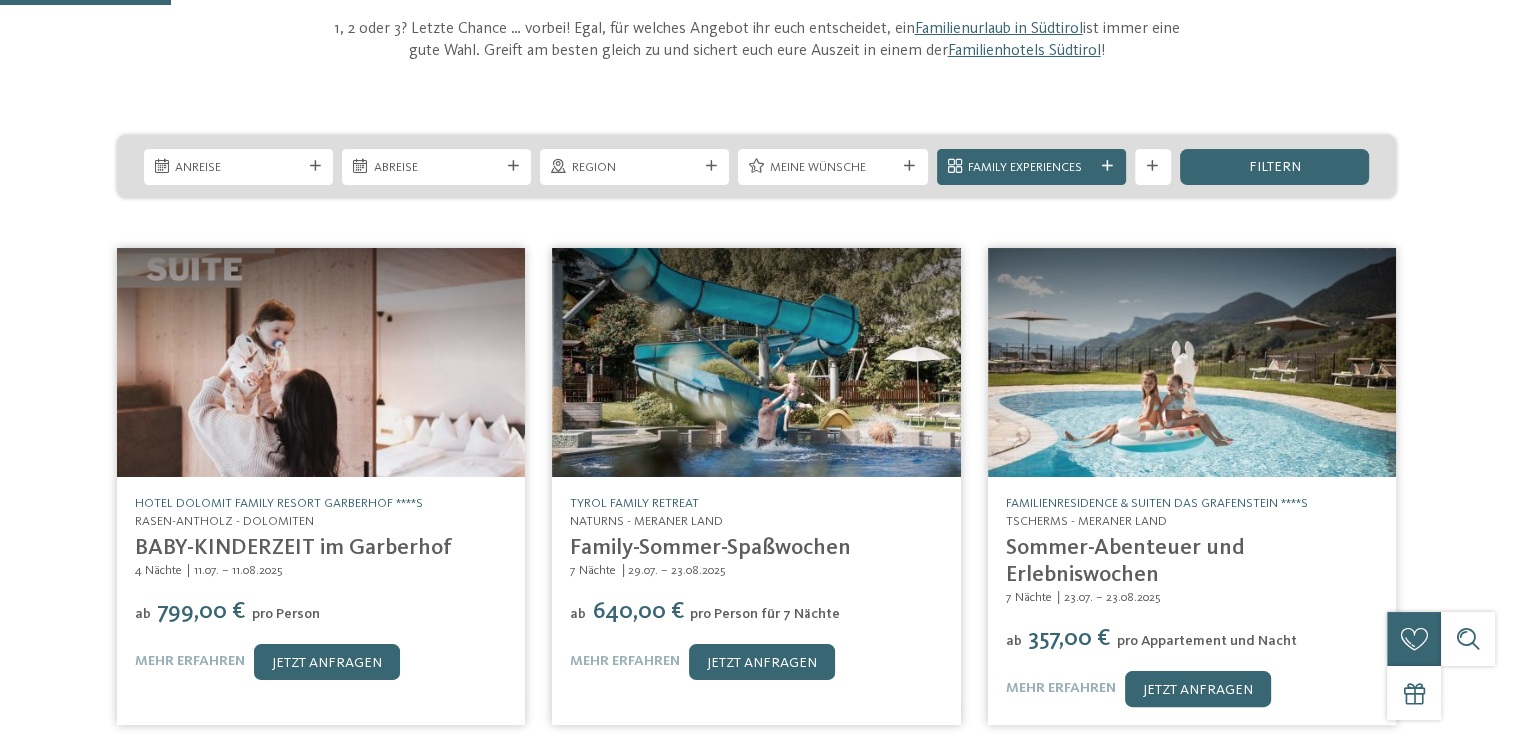 scroll, scrollTop: 293, scrollLeft: 0, axis: vertical 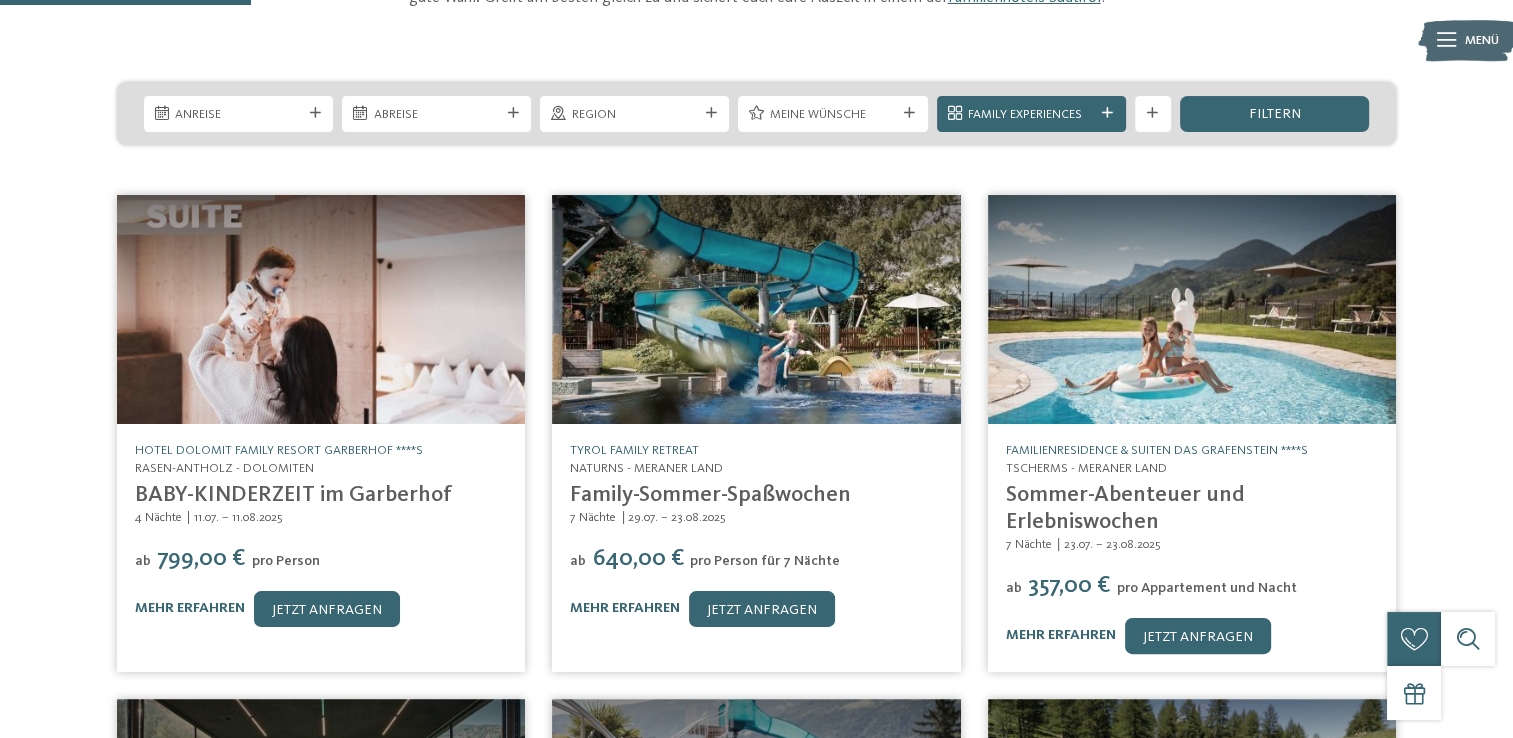 drag, startPoint x: 1523, startPoint y: 155, endPoint x: 1446, endPoint y: 156, distance: 77.00649 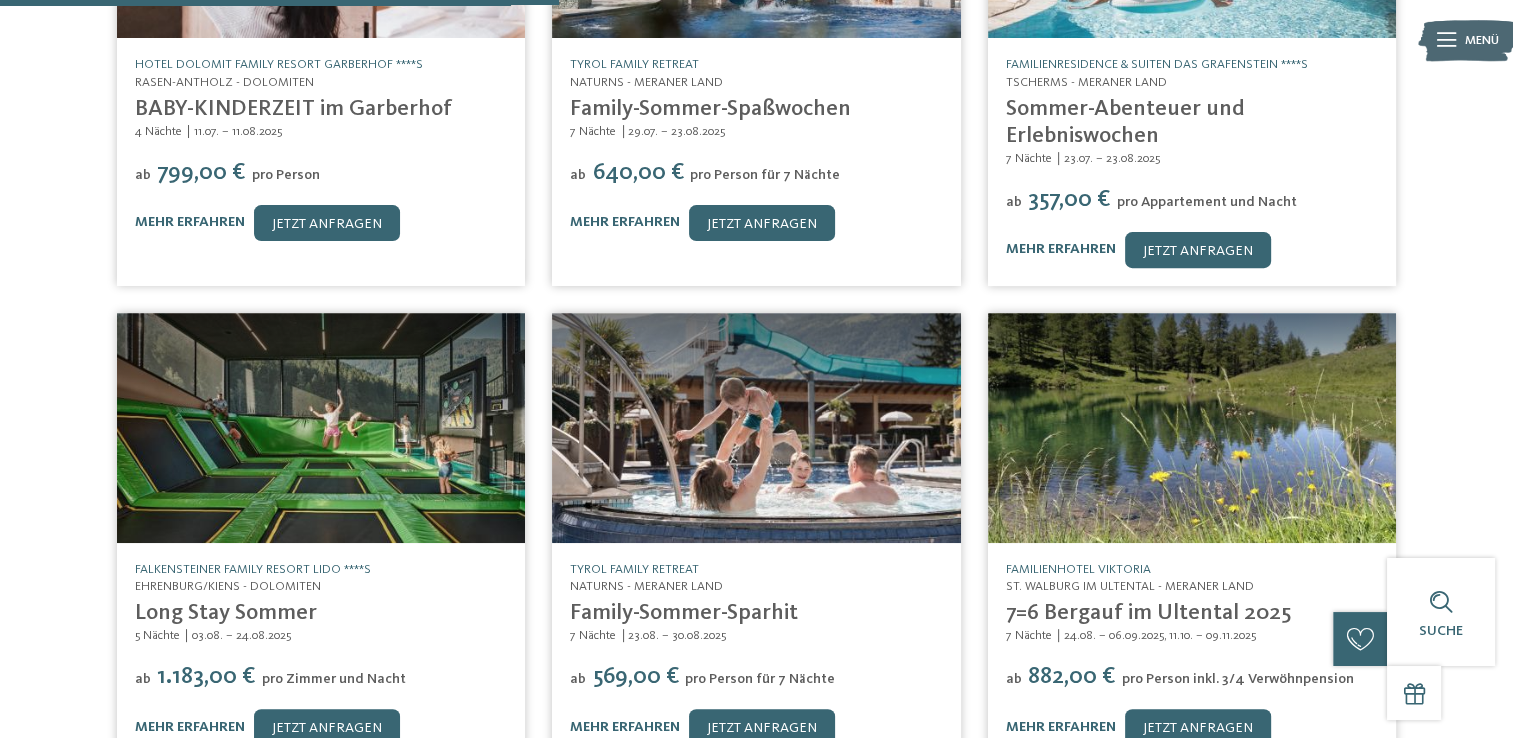 scroll, scrollTop: 746, scrollLeft: 0, axis: vertical 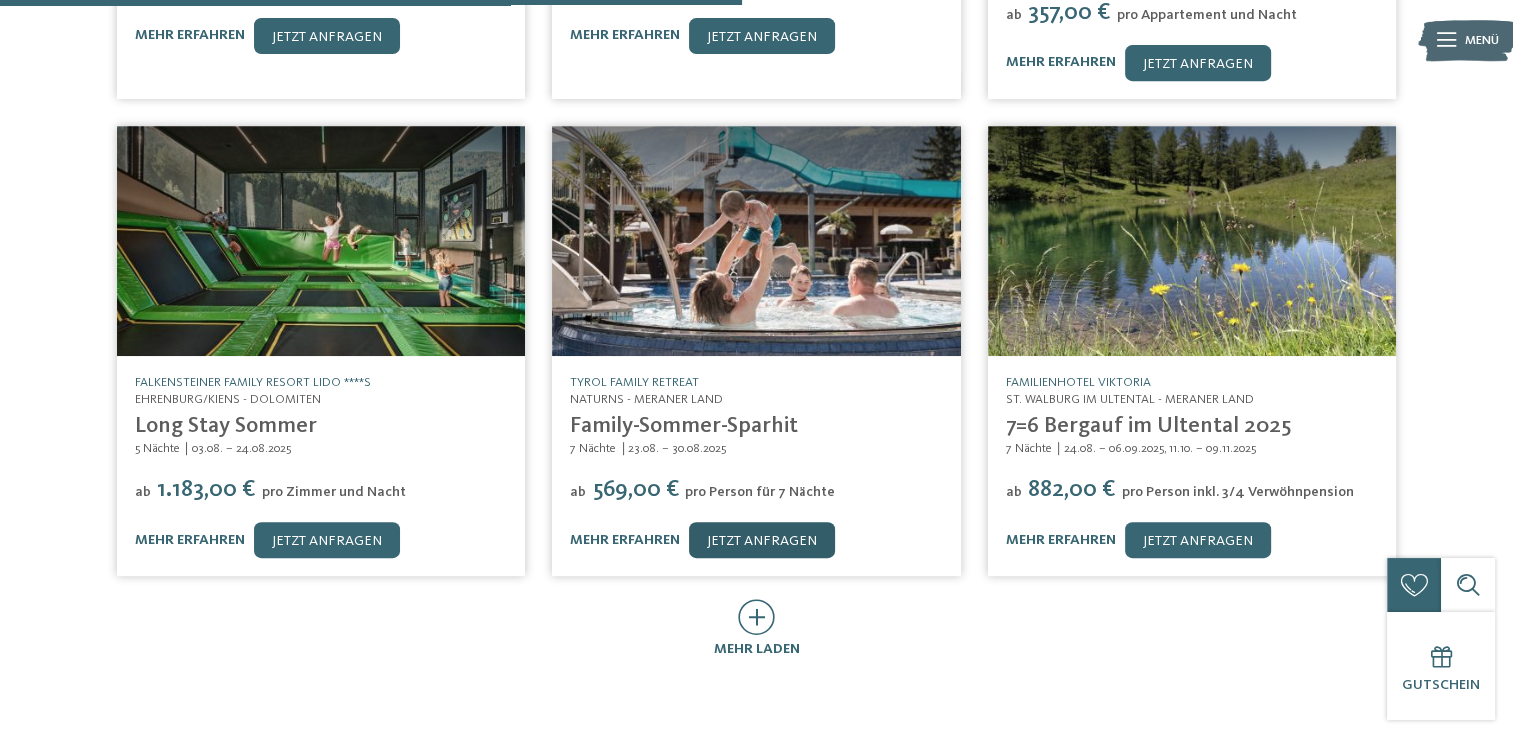 click on "jetzt anfragen" at bounding box center [762, 540] 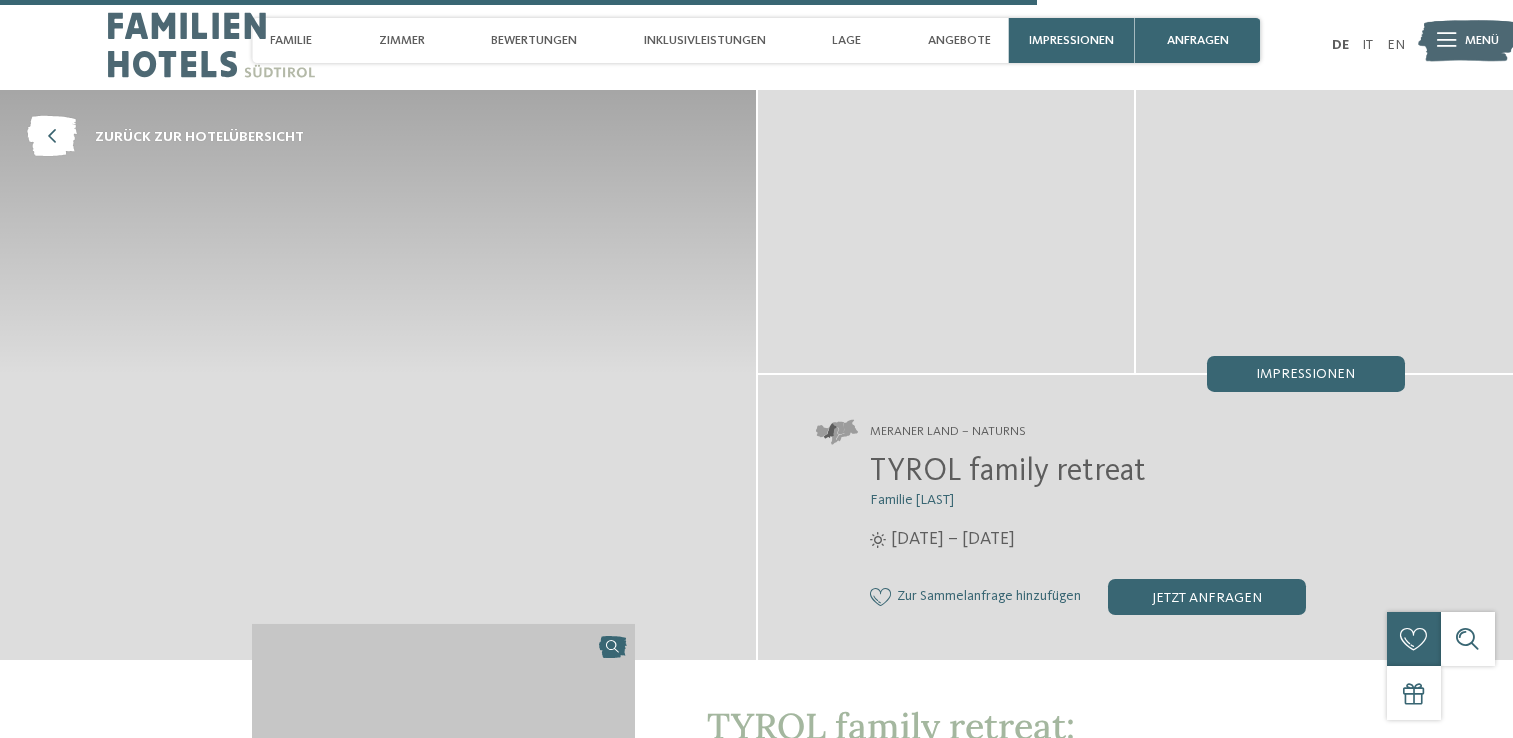 scroll, scrollTop: 4358, scrollLeft: 0, axis: vertical 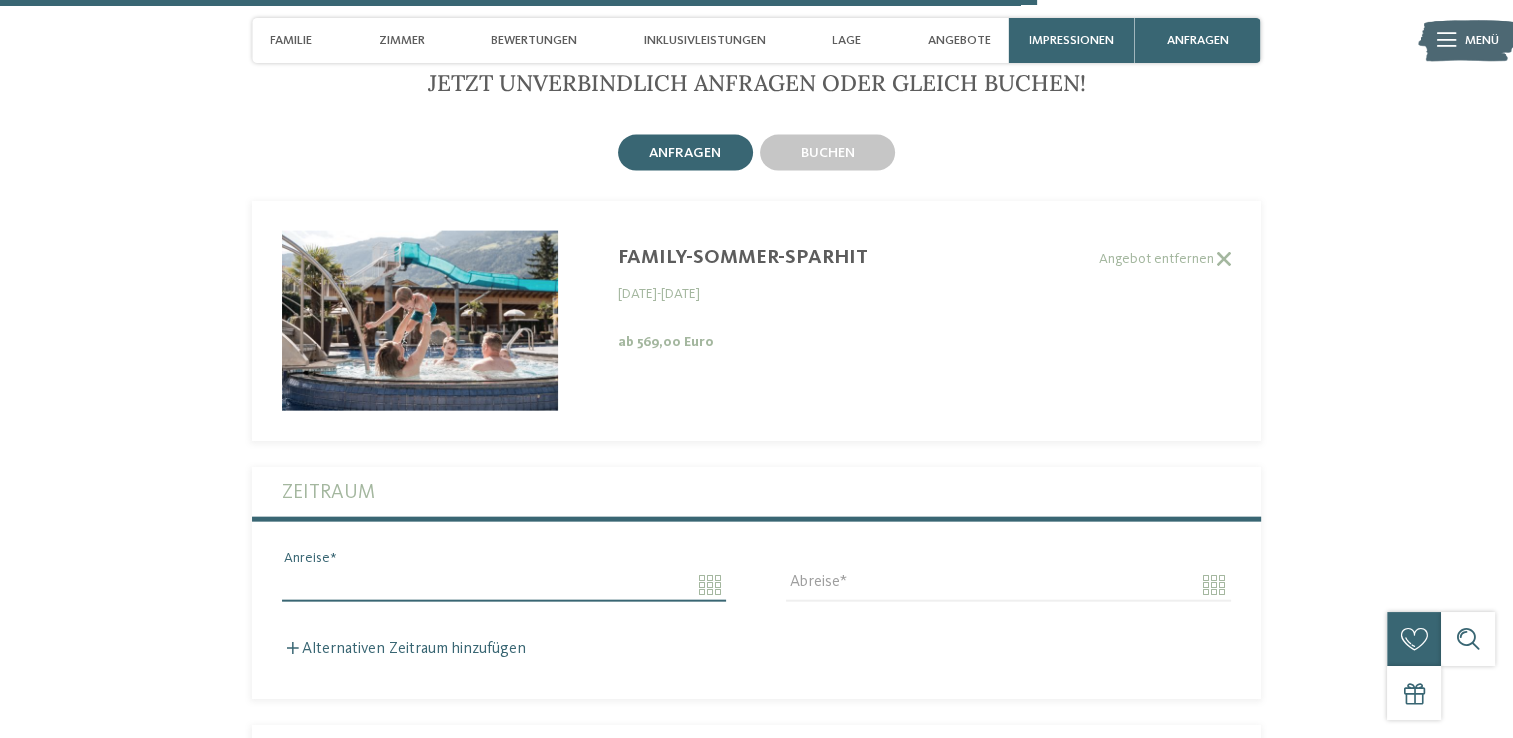 click on "Anreise" at bounding box center [504, 585] 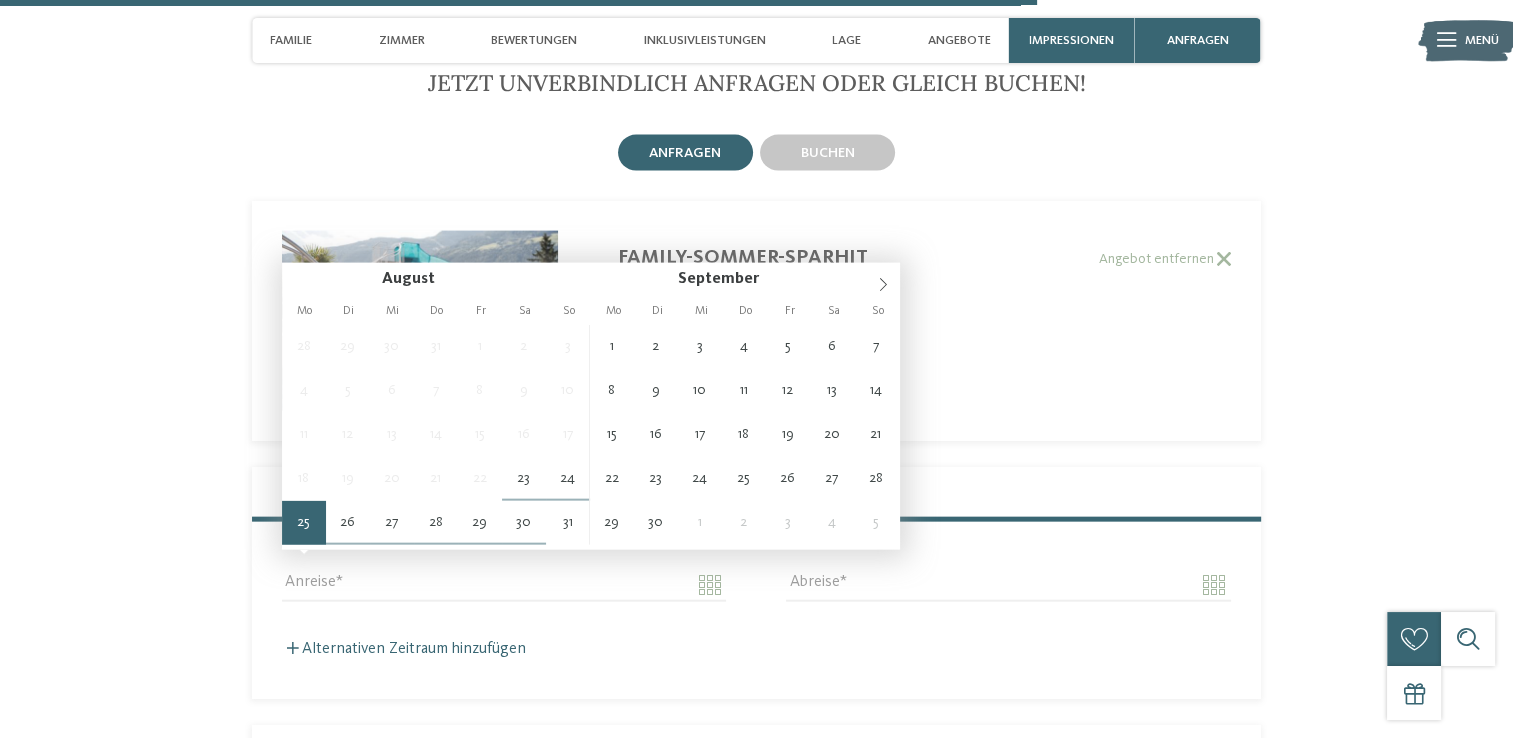type on "**********" 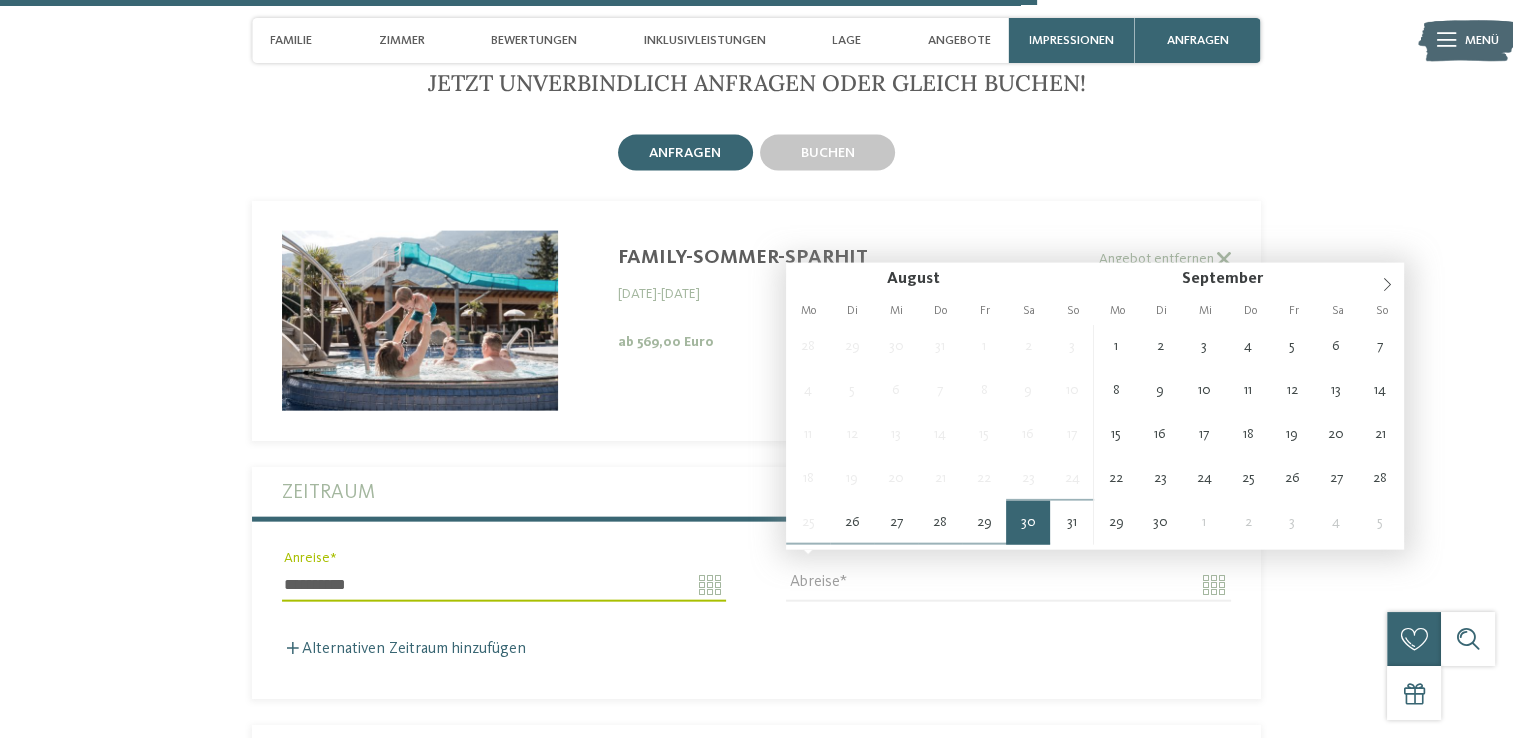 type on "**********" 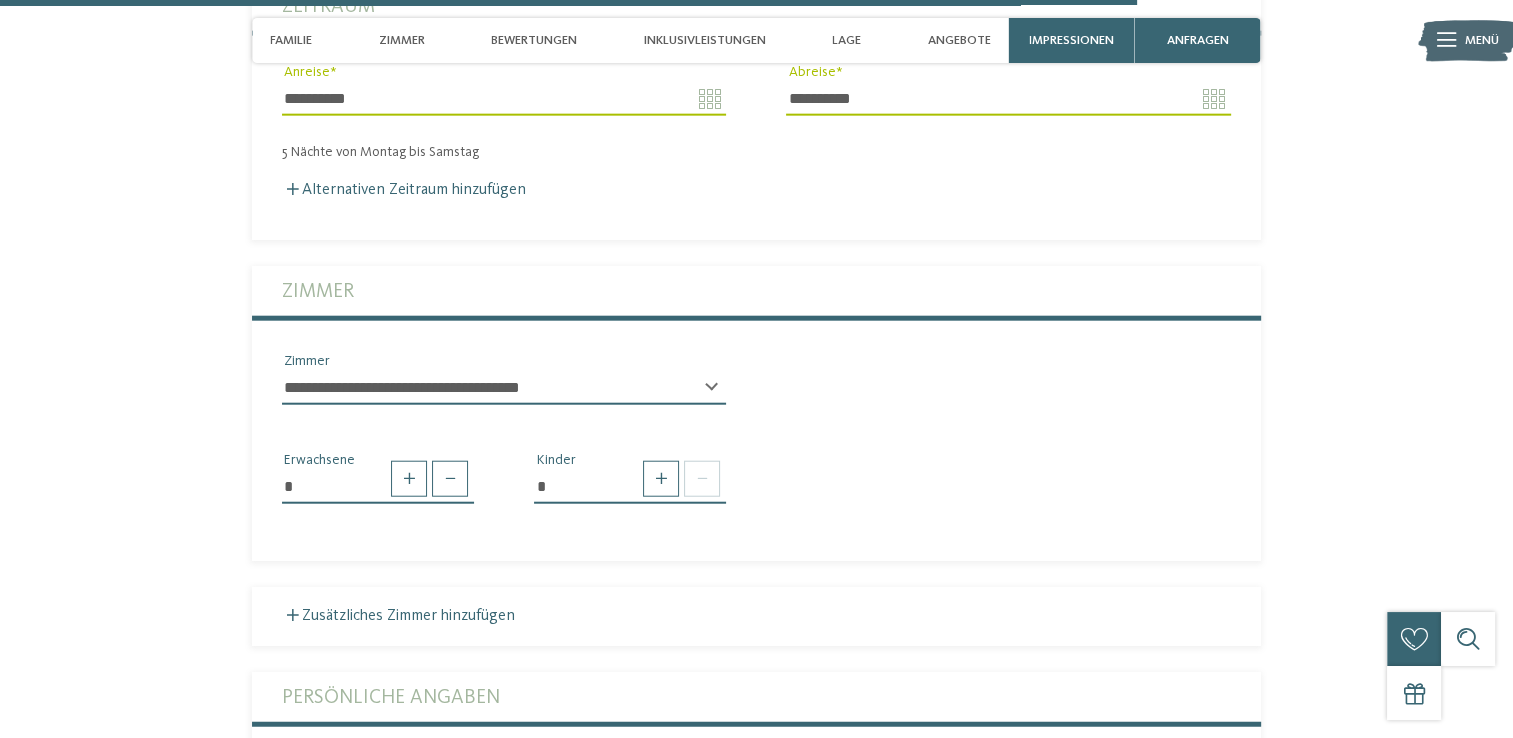 scroll, scrollTop: 4885, scrollLeft: 0, axis: vertical 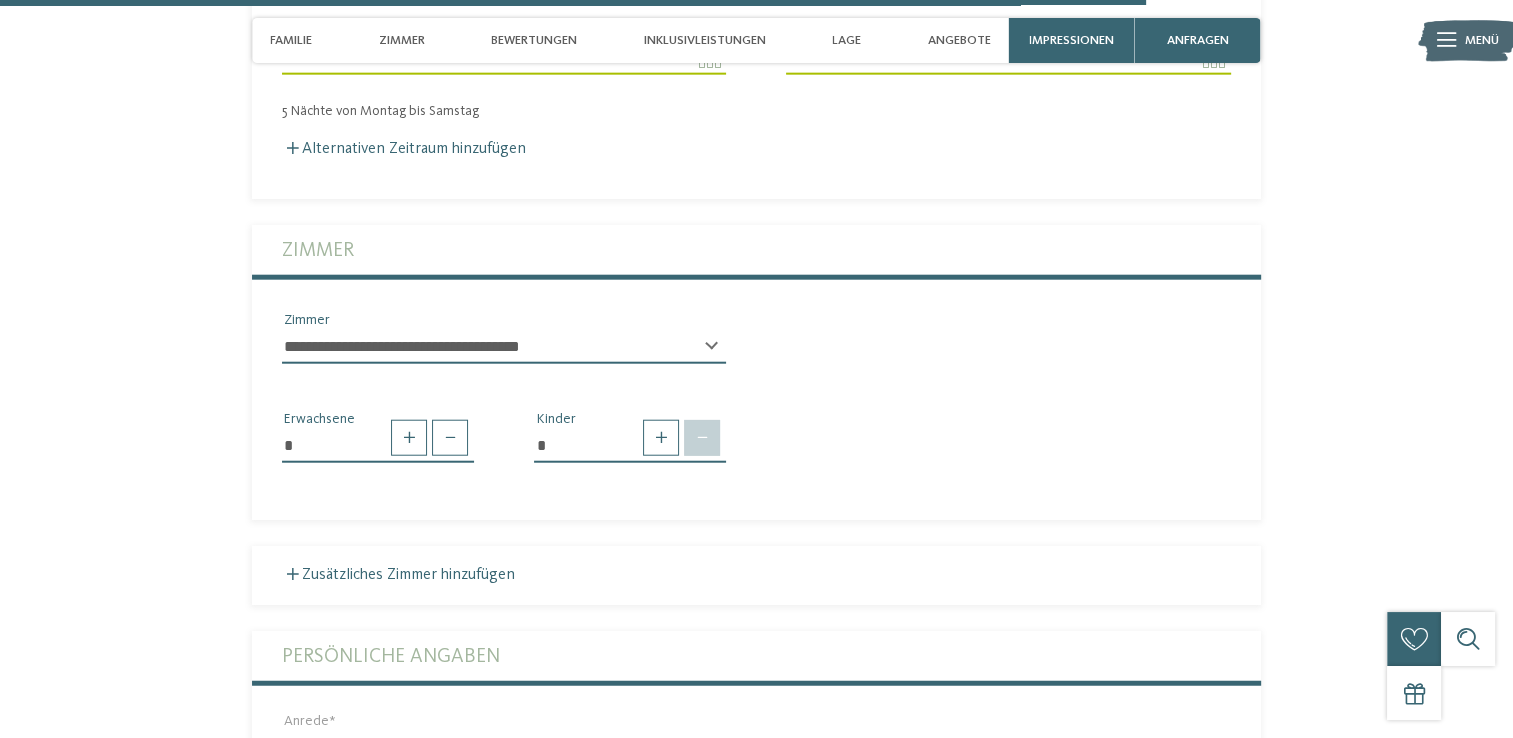 click at bounding box center (702, 438) 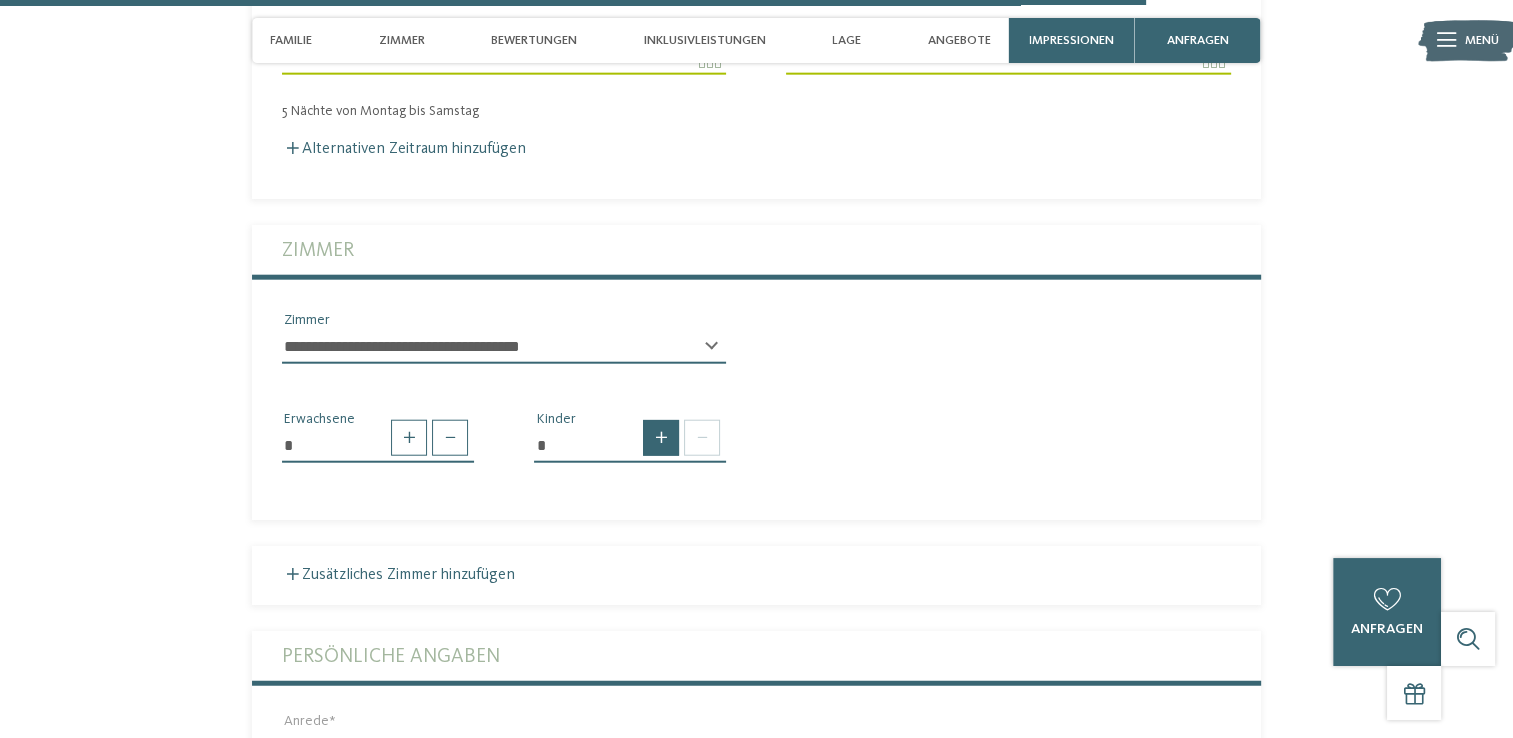 click at bounding box center (661, 438) 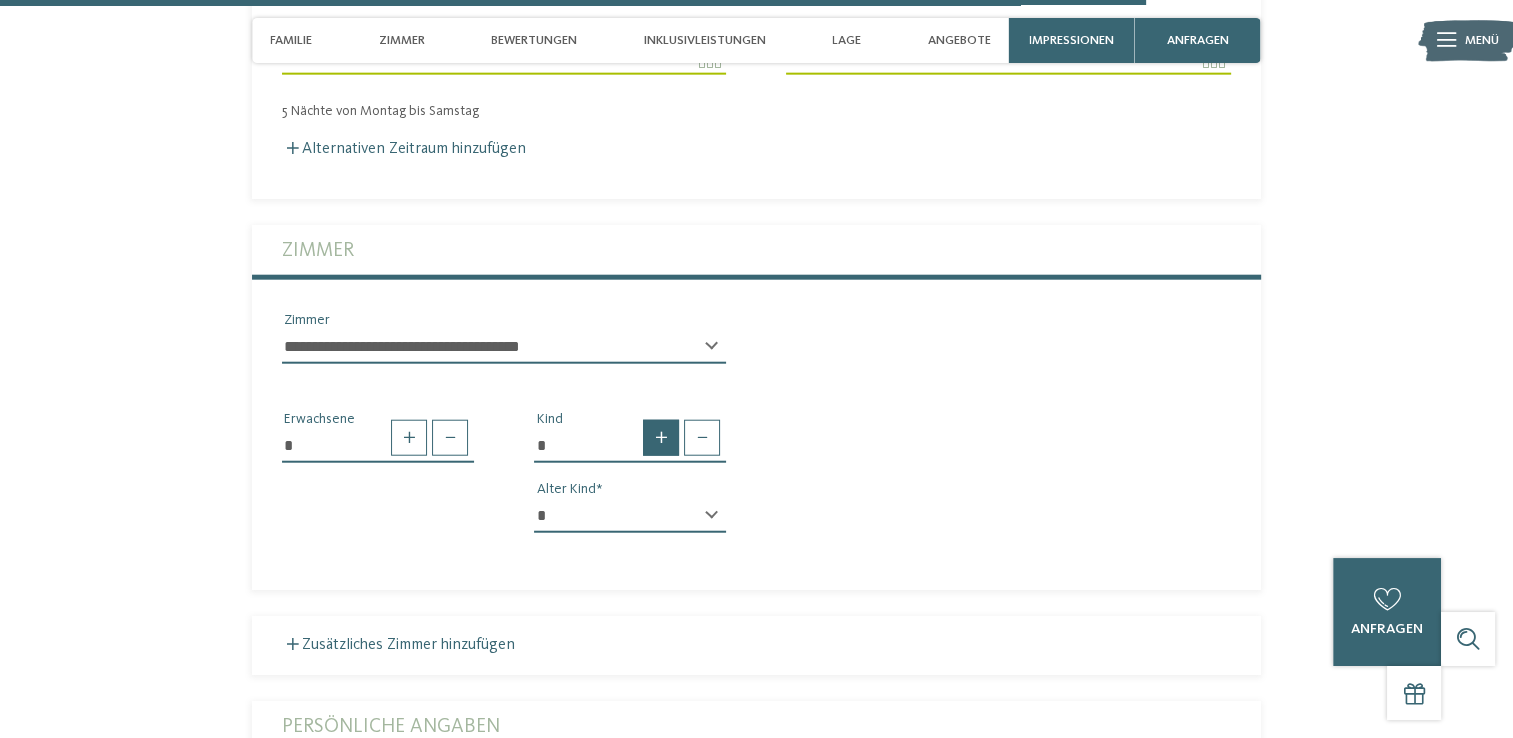 click at bounding box center [661, 438] 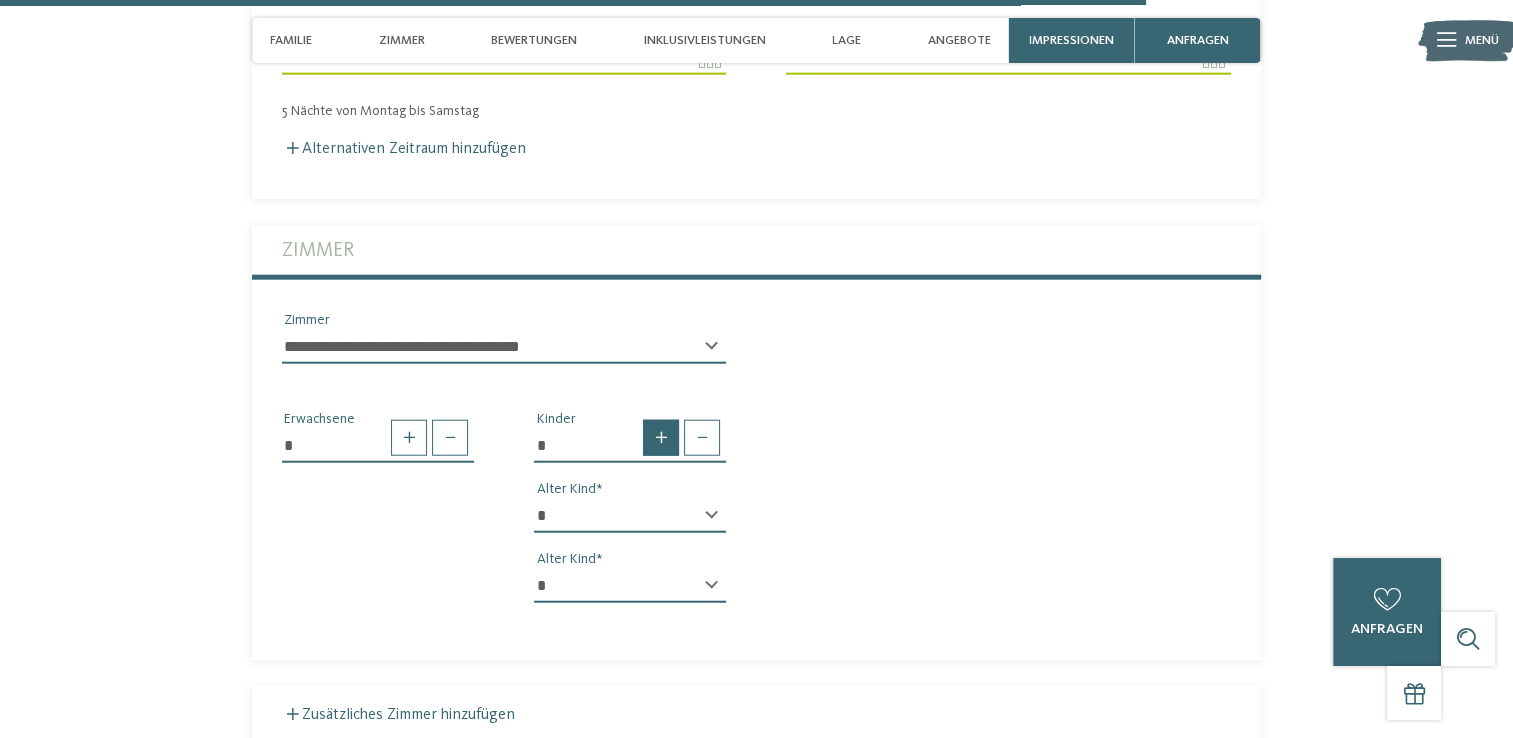 click at bounding box center [661, 438] 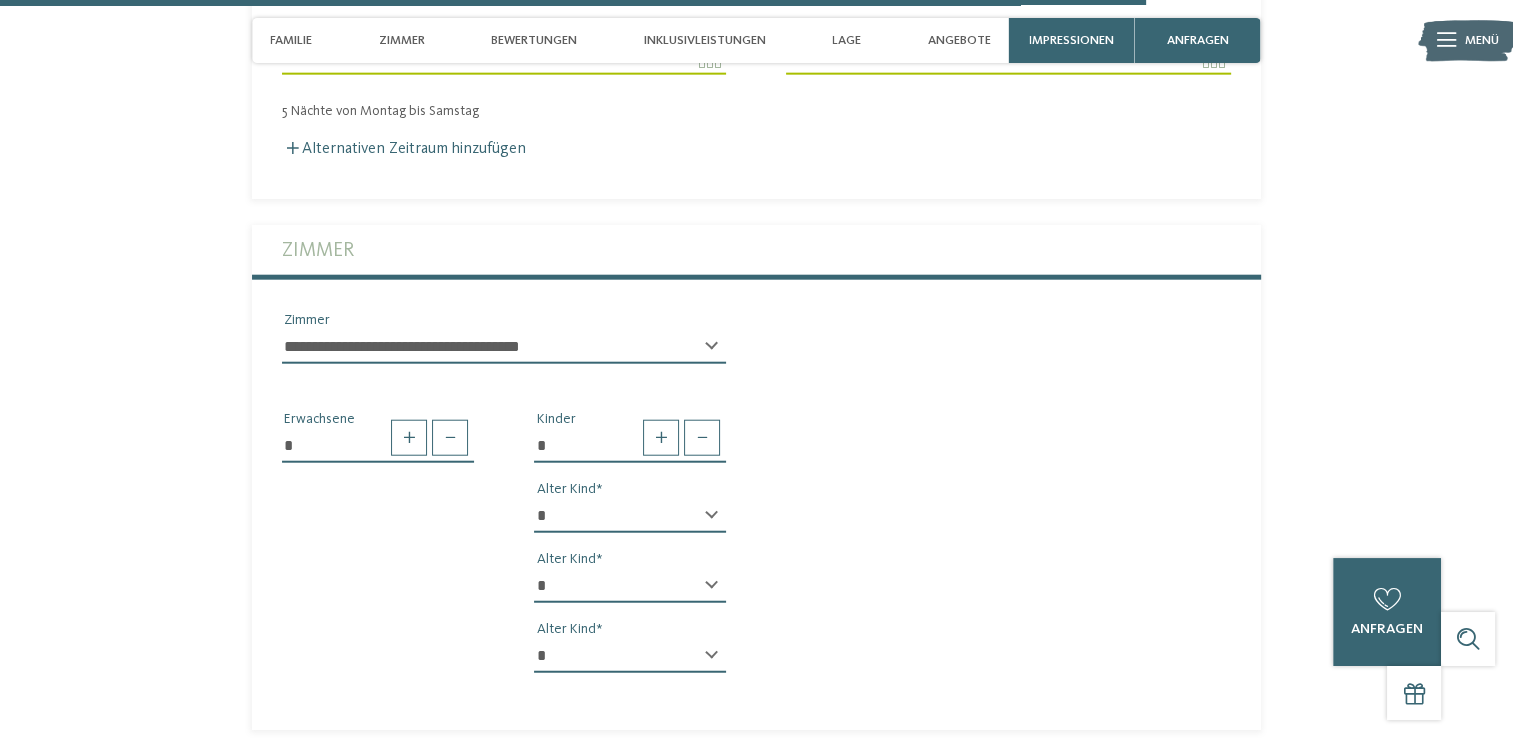 click on "* * * * * * * * * * * ** ** ** ** ** ** ** **" at bounding box center [630, 516] 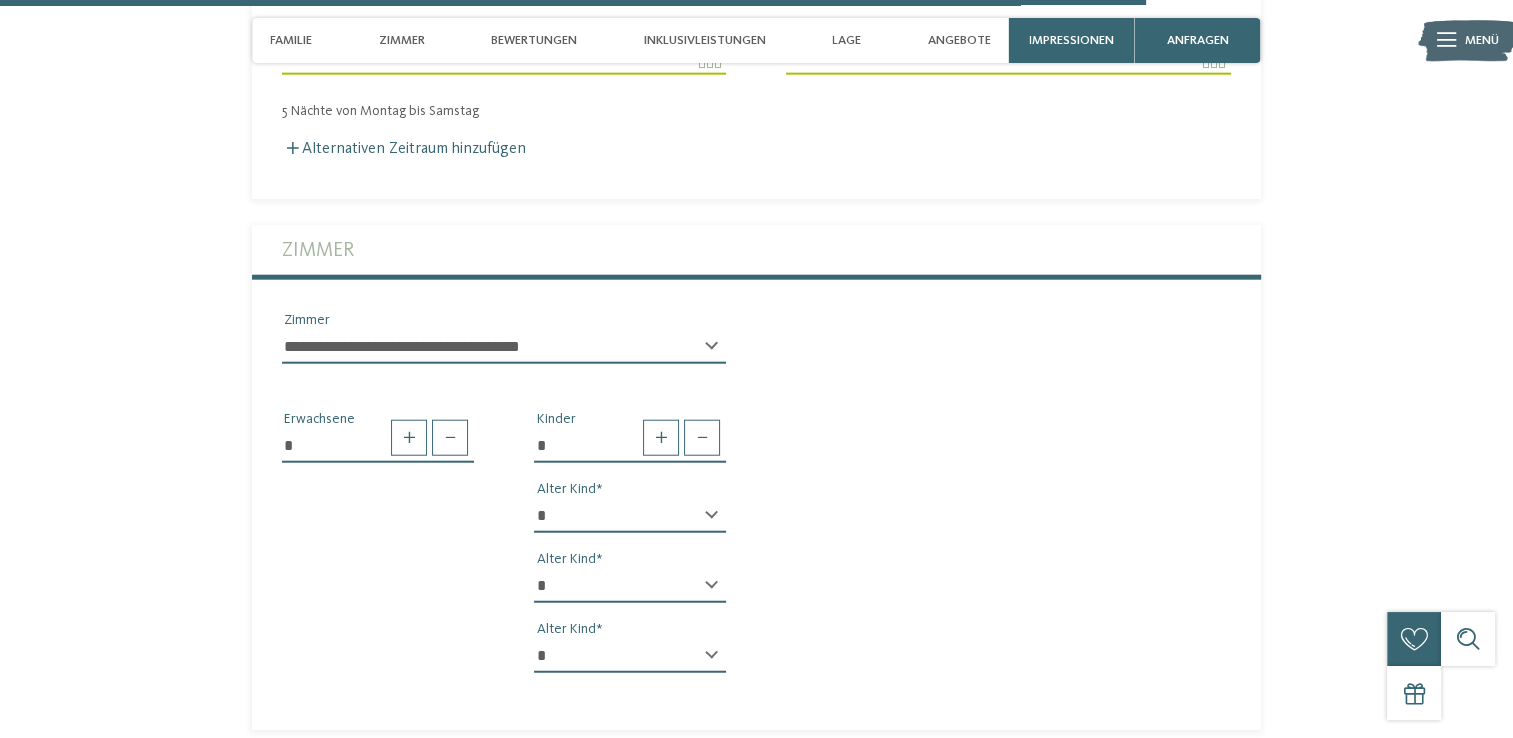 select on "*" 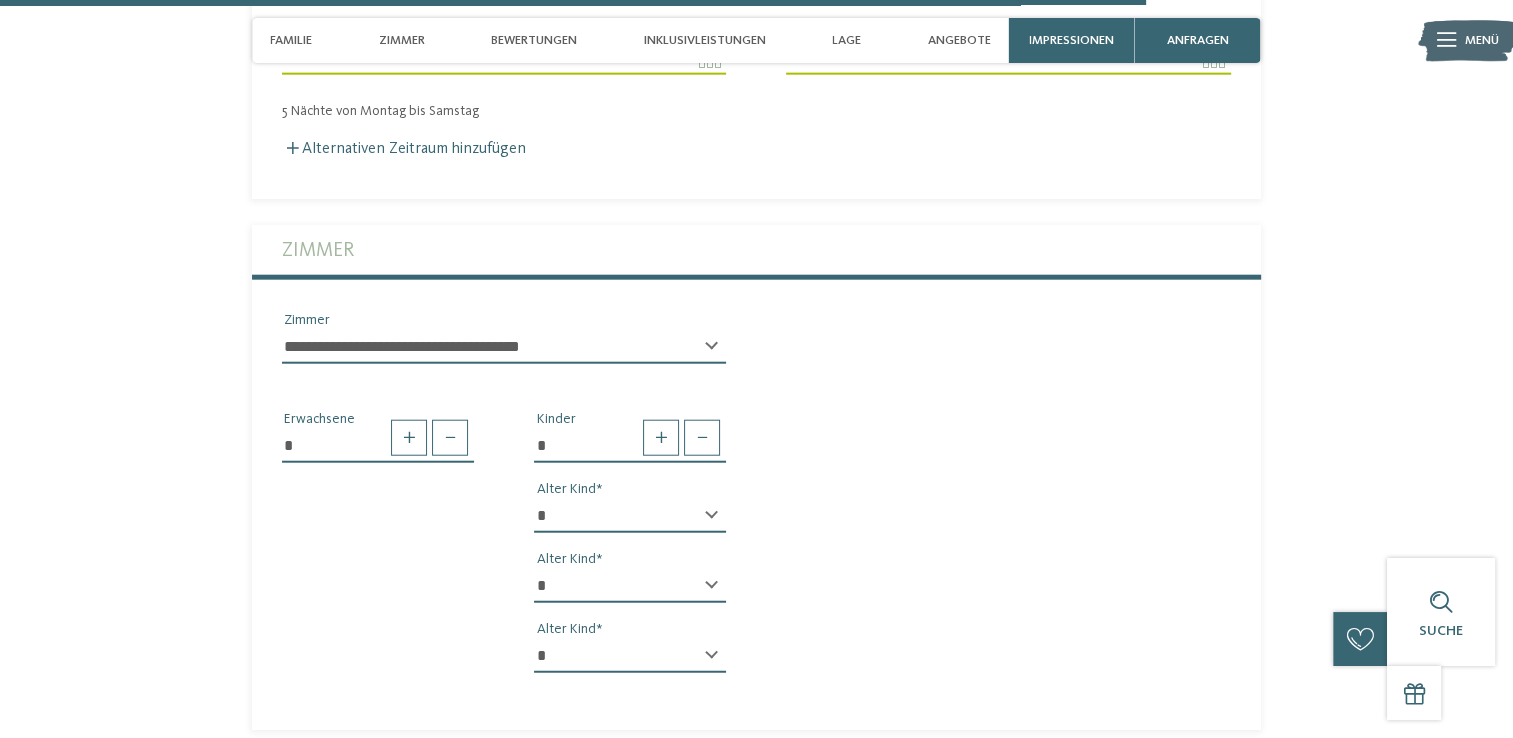 click on "* * * * * * * * * * * ** ** ** ** ** ** ** **" at bounding box center (630, 586) 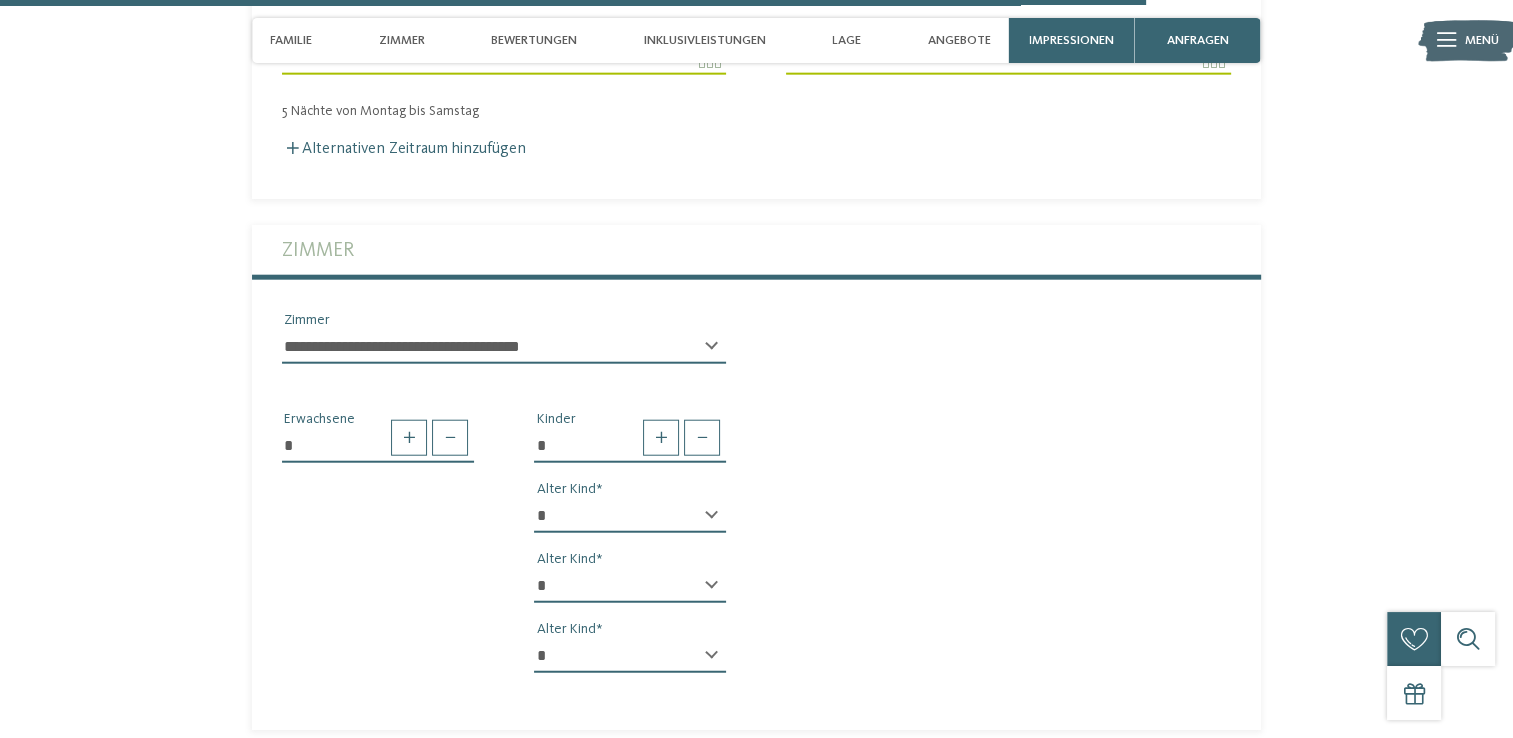 select on "*" 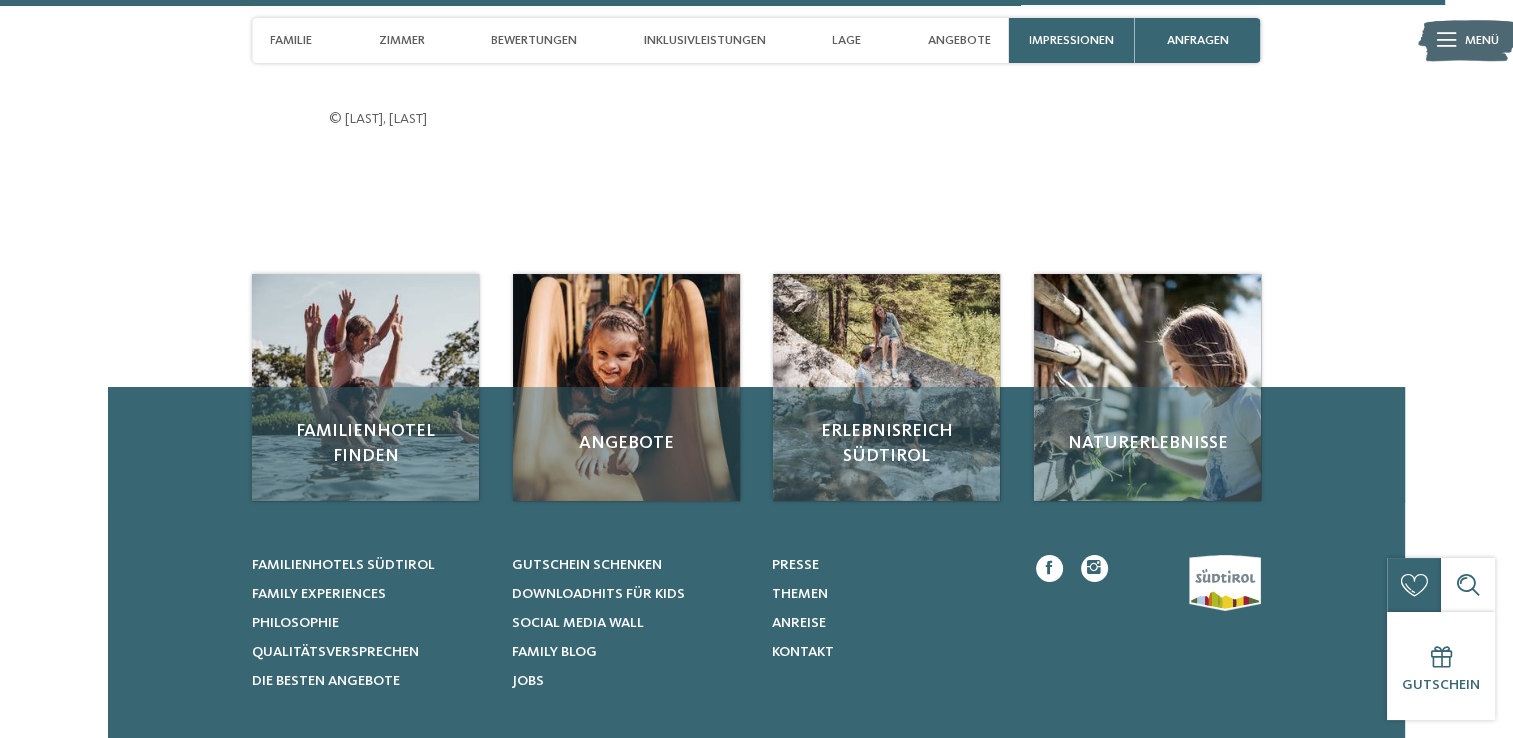 scroll, scrollTop: 6358, scrollLeft: 0, axis: vertical 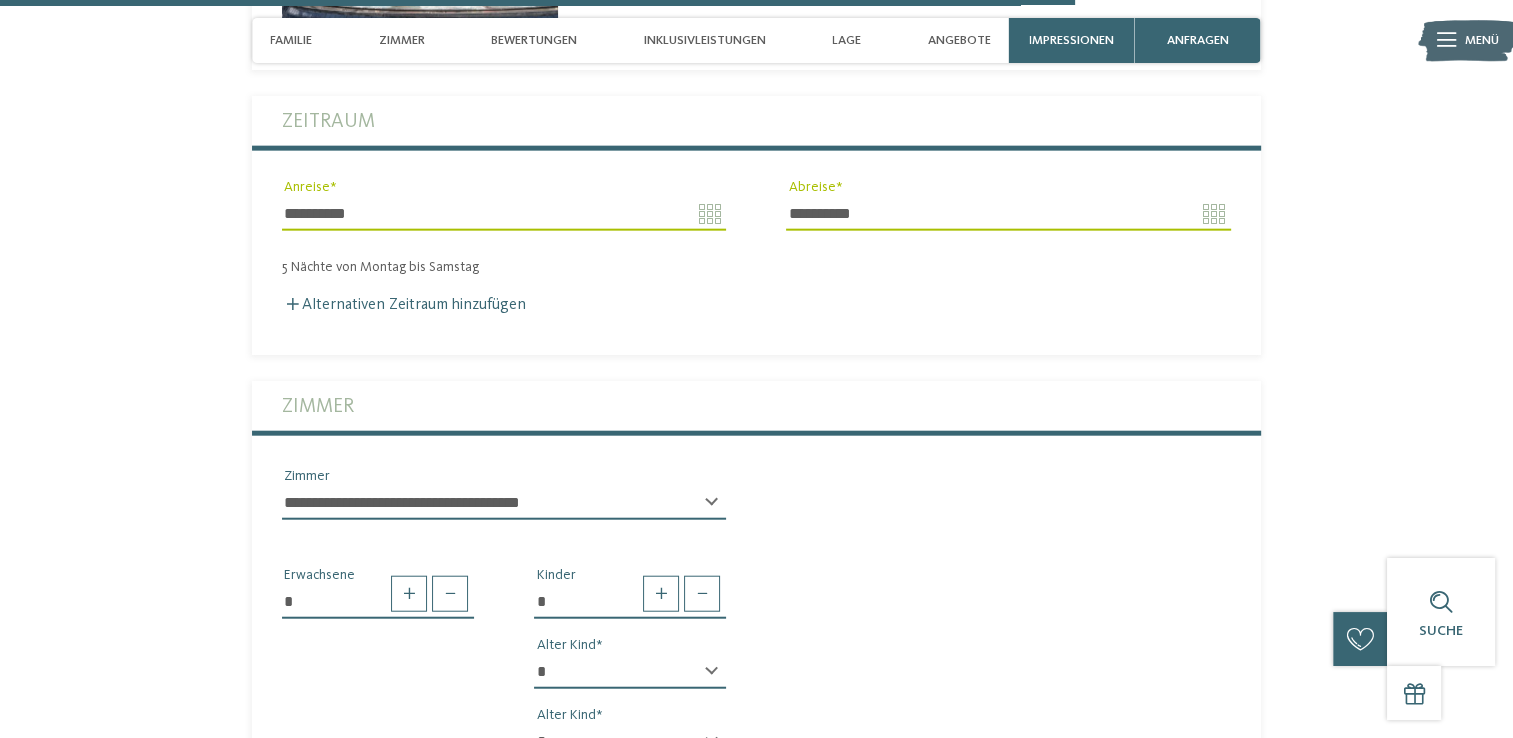 click on "**********" at bounding box center [504, 214] 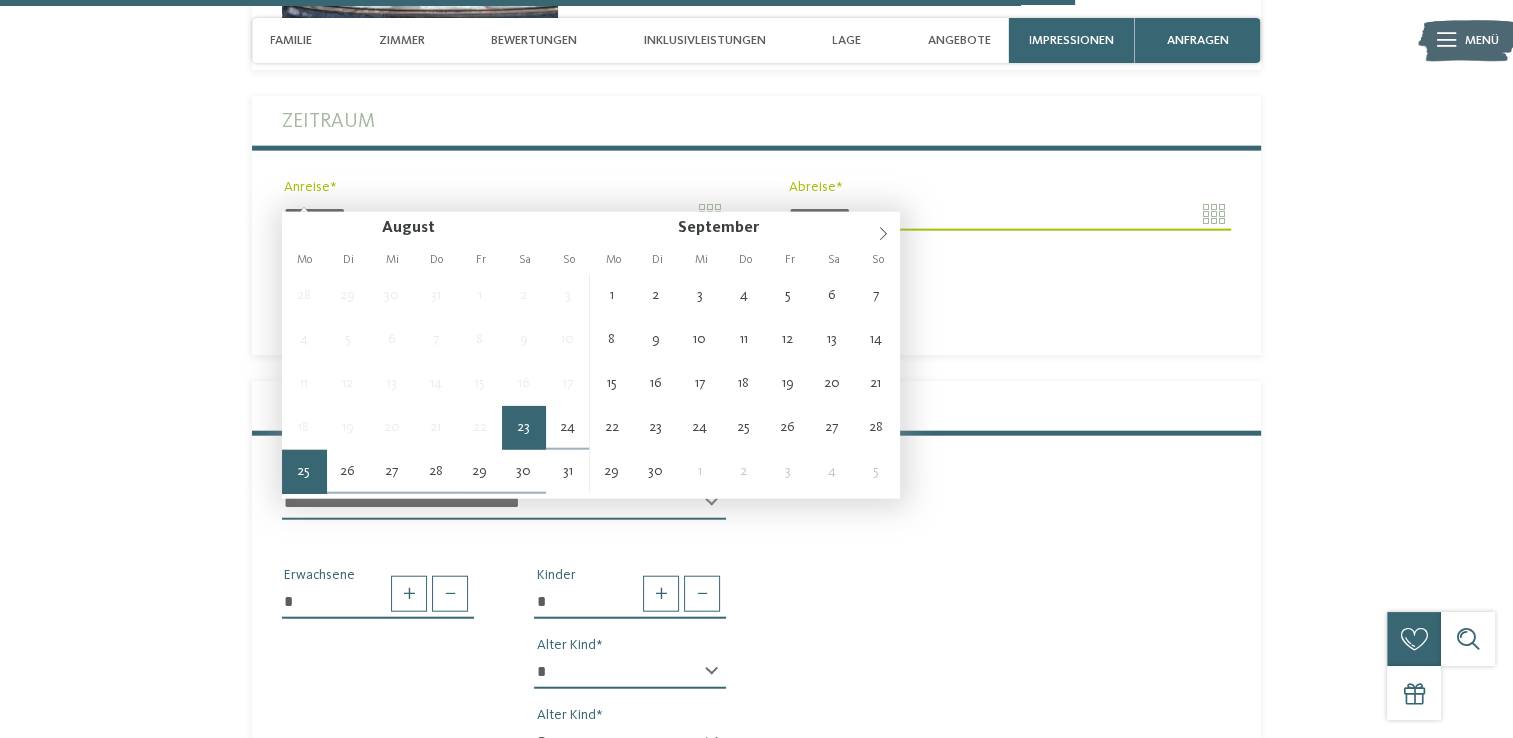 type on "**********" 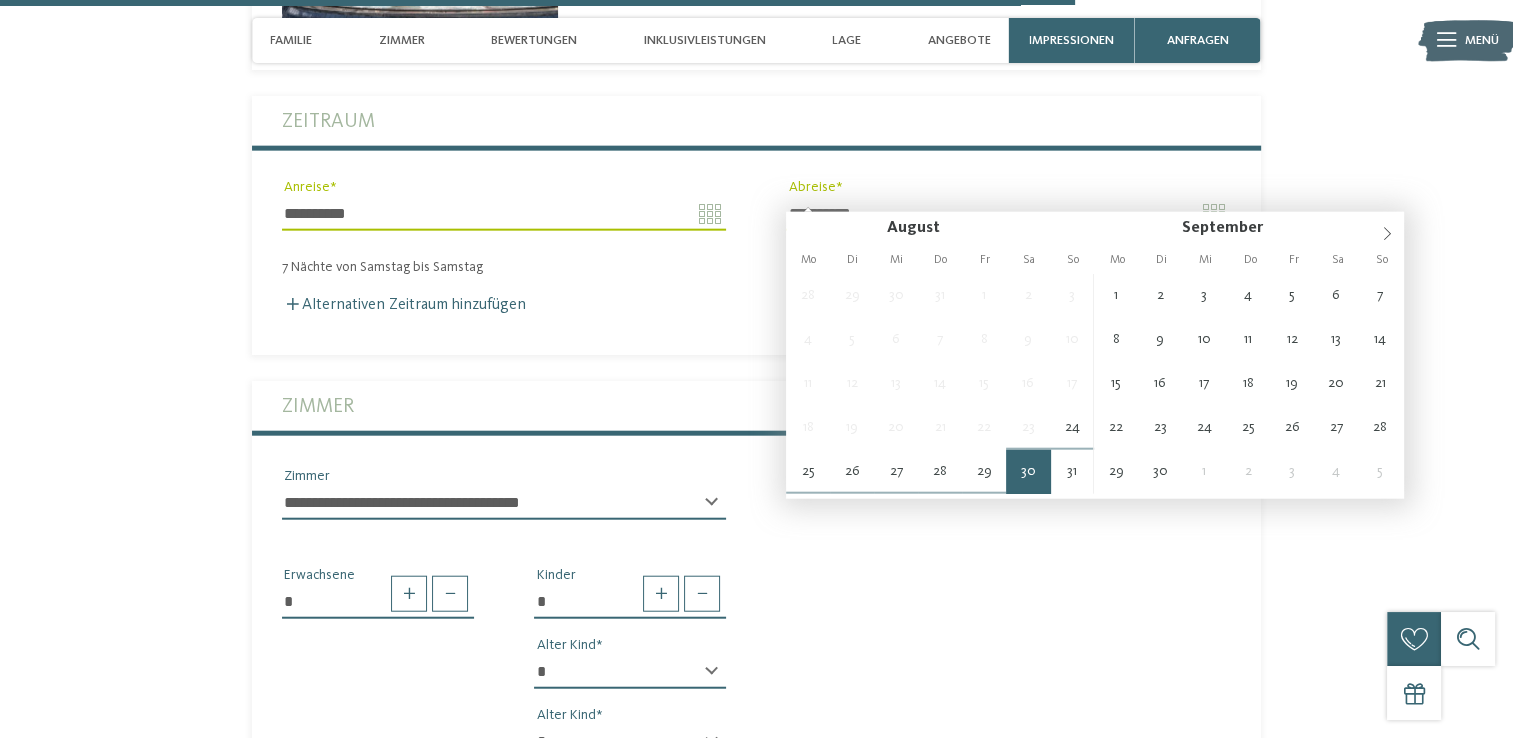 type on "**********" 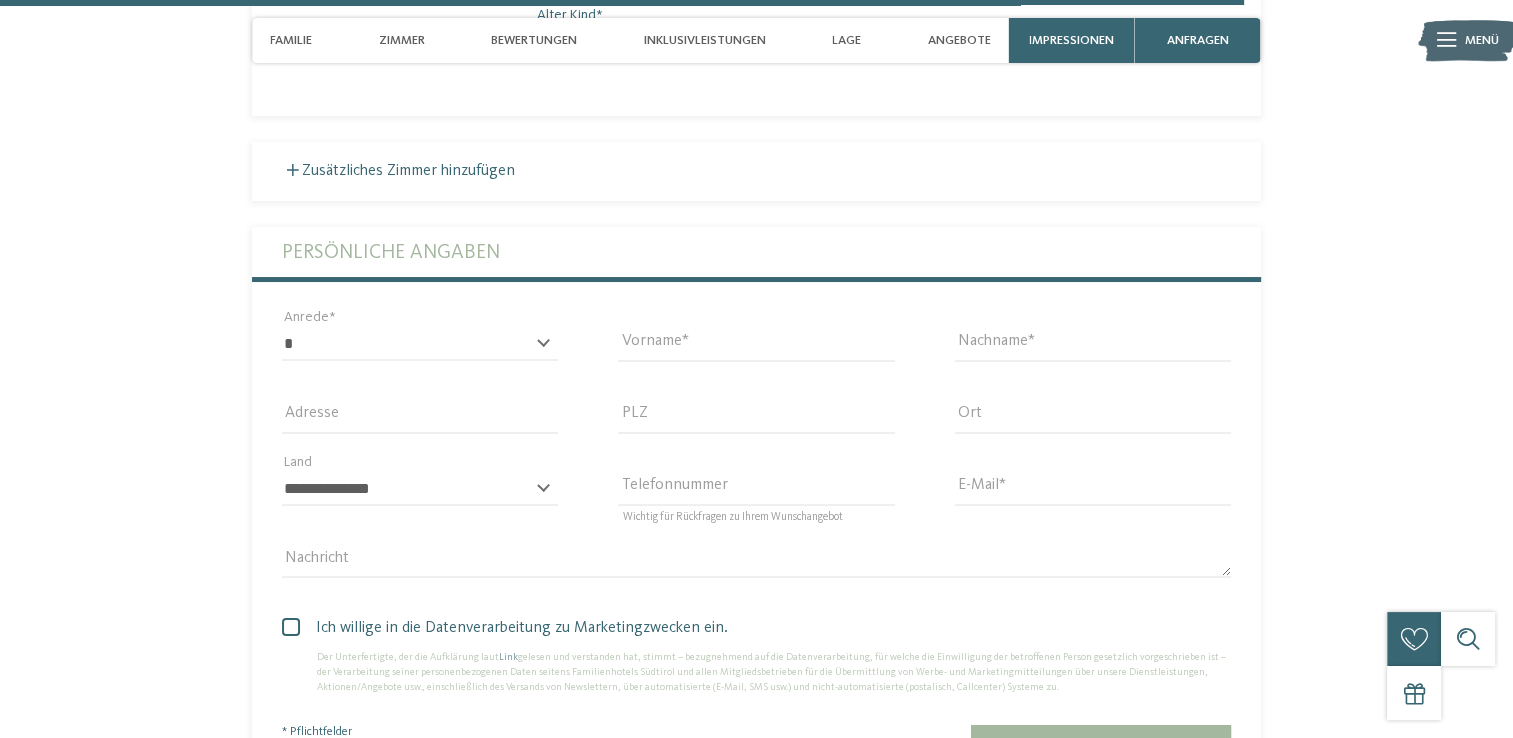 scroll, scrollTop: 5473, scrollLeft: 0, axis: vertical 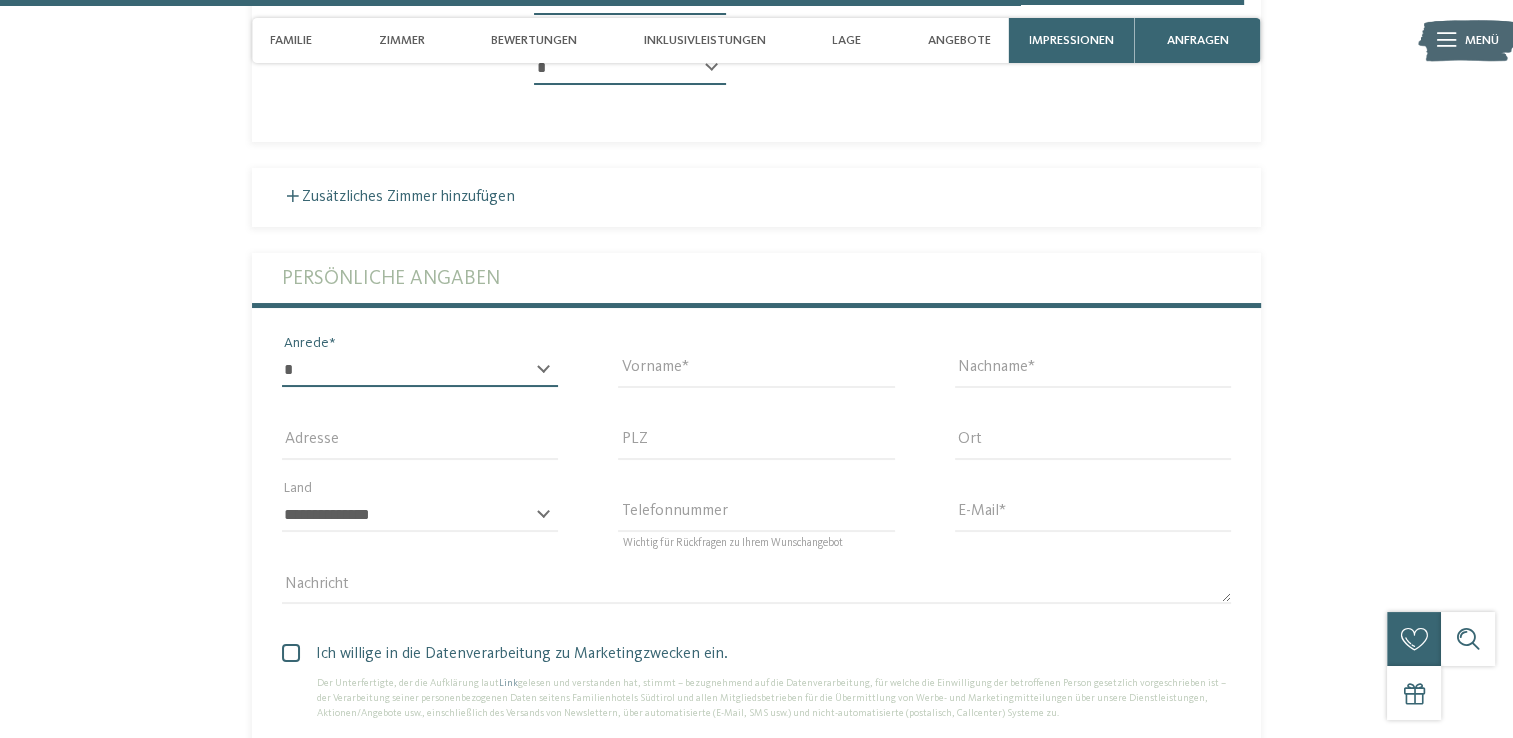 click on "* **** **** ******* ******" at bounding box center [420, 370] 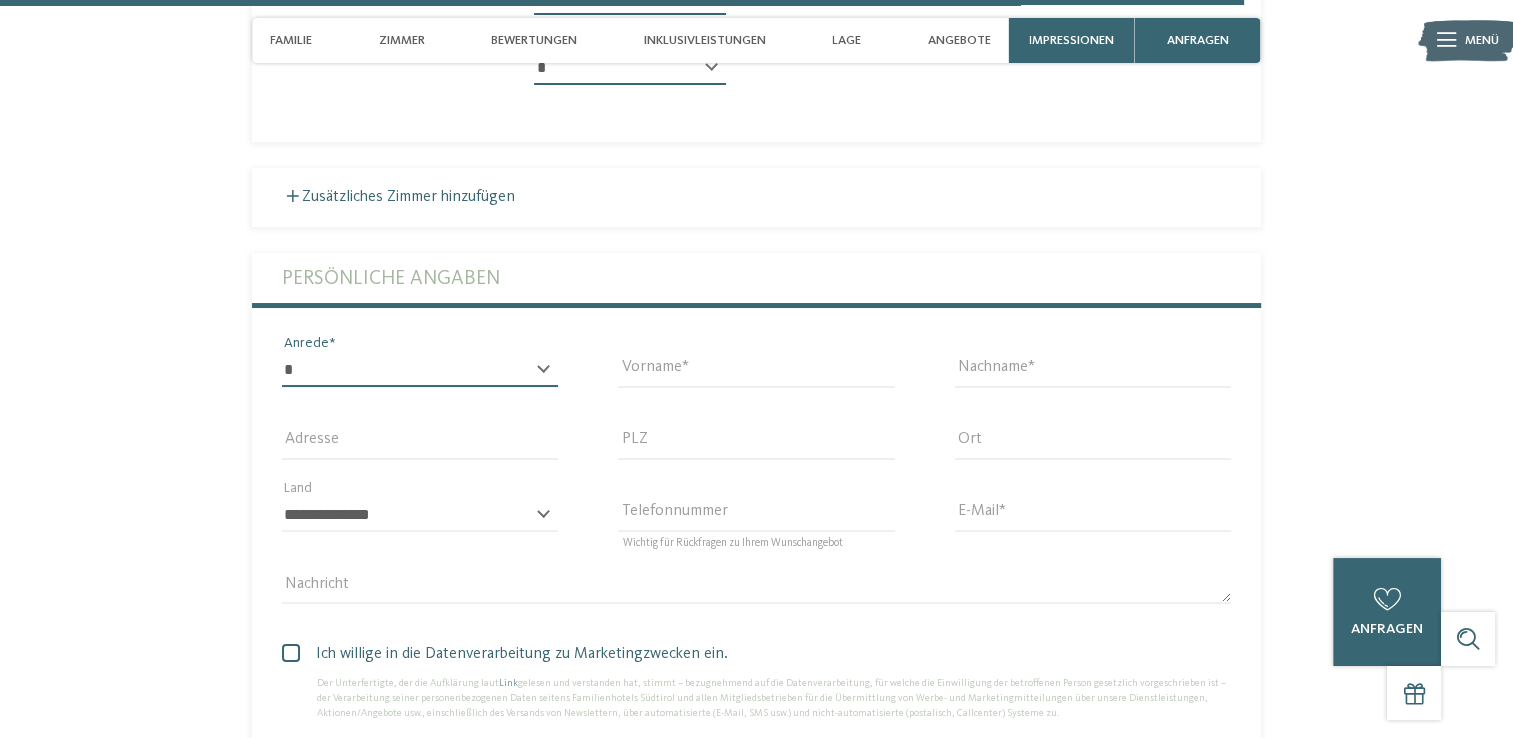select on "*" 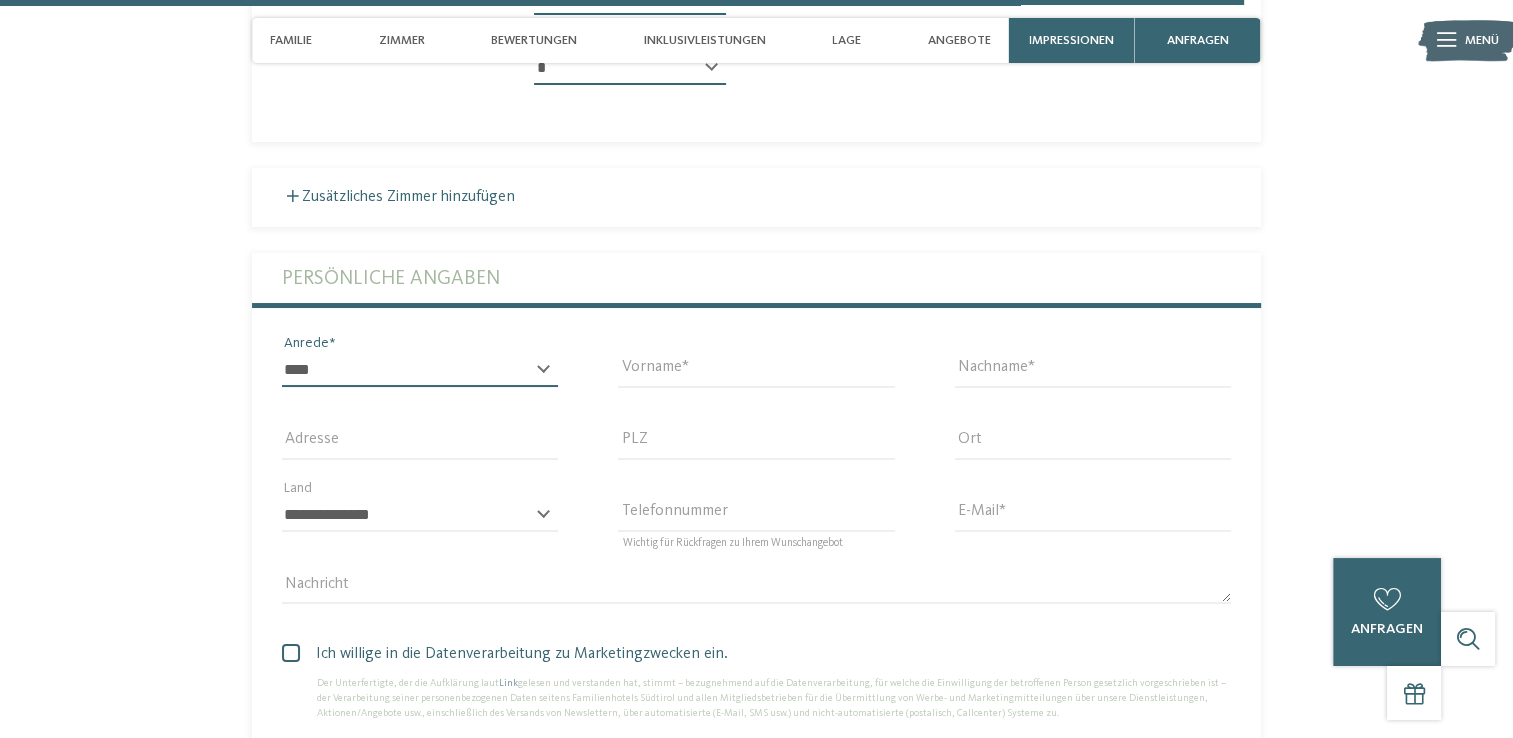 click on "* **** **** ******* ******" at bounding box center [420, 370] 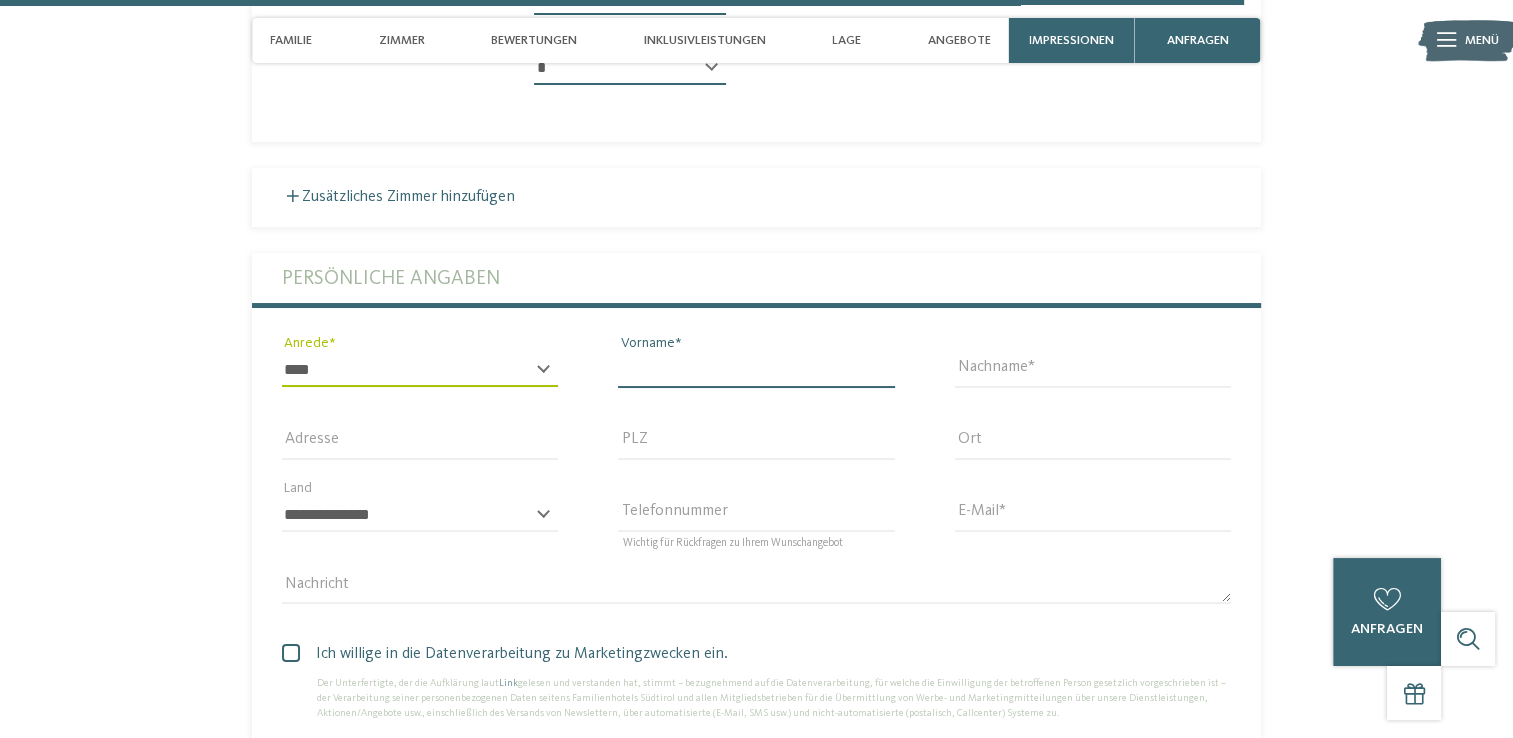 click on "Vorname" at bounding box center [756, 370] 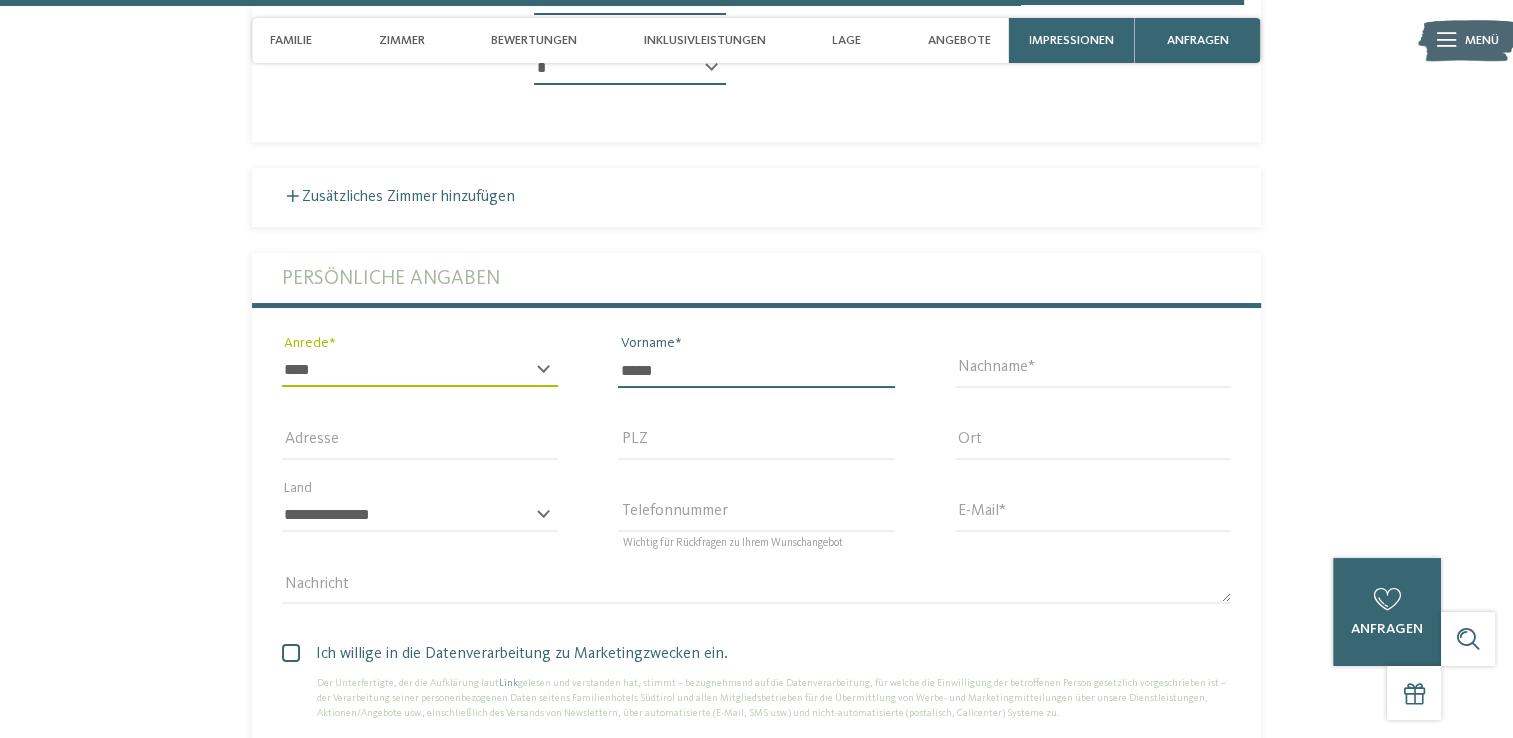 type on "*****" 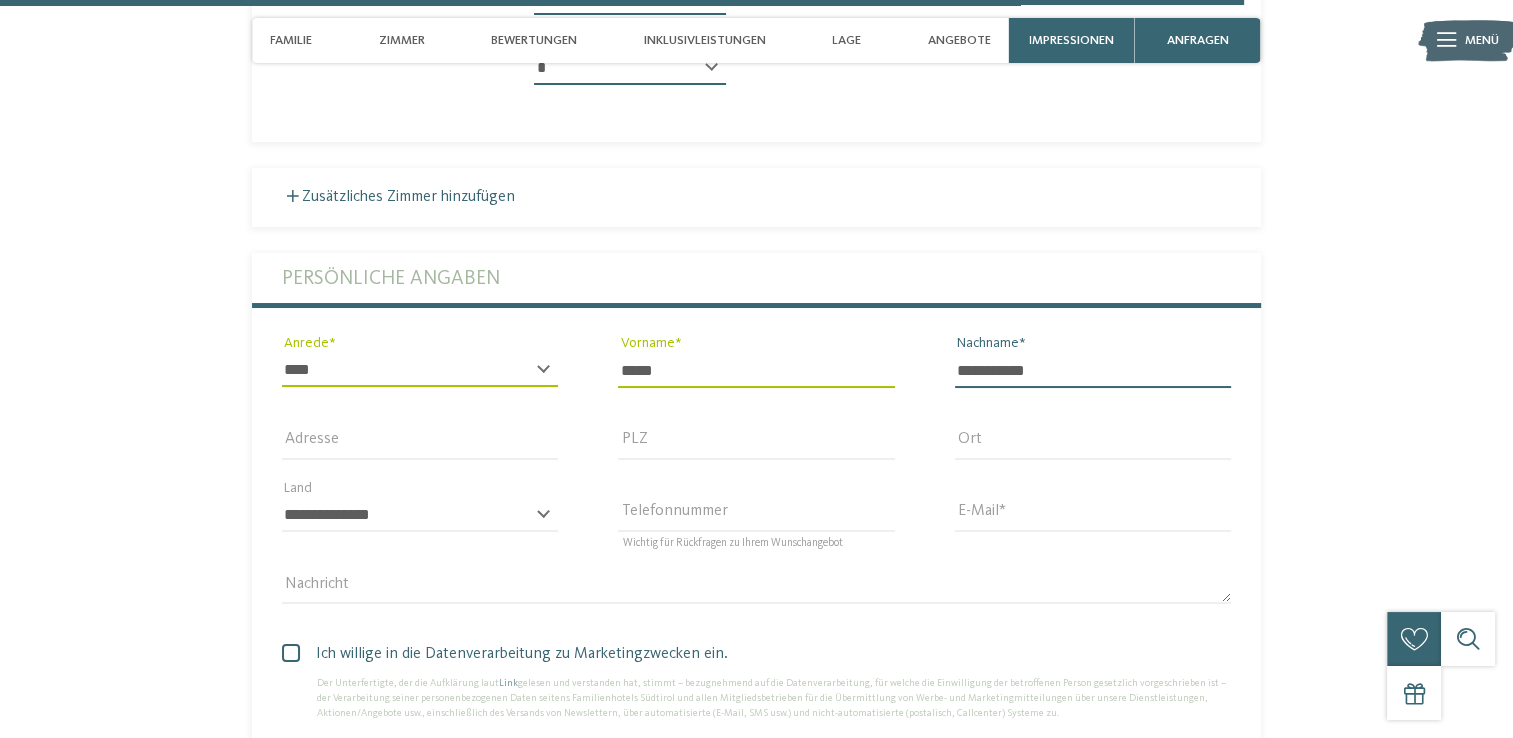 type on "**********" 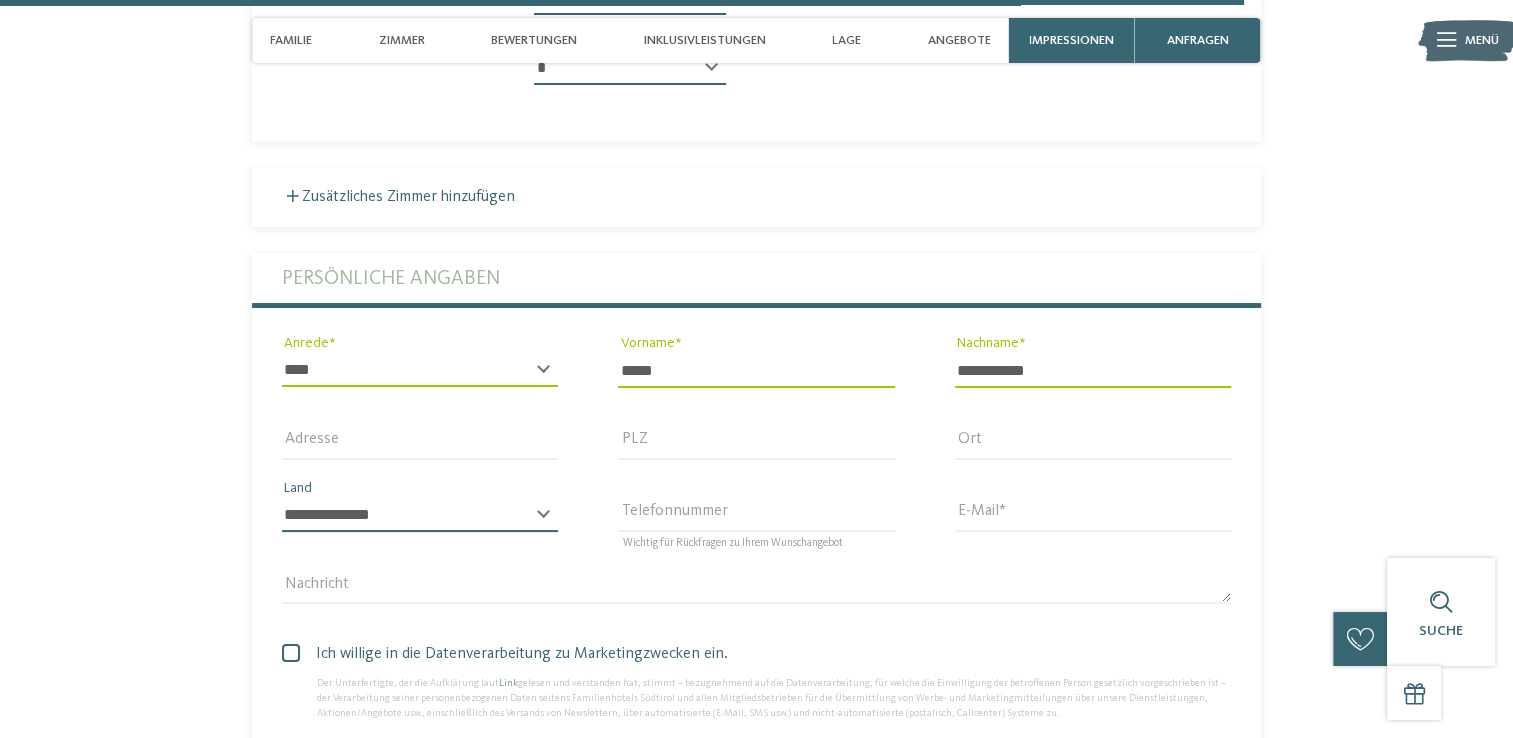 select on "**" 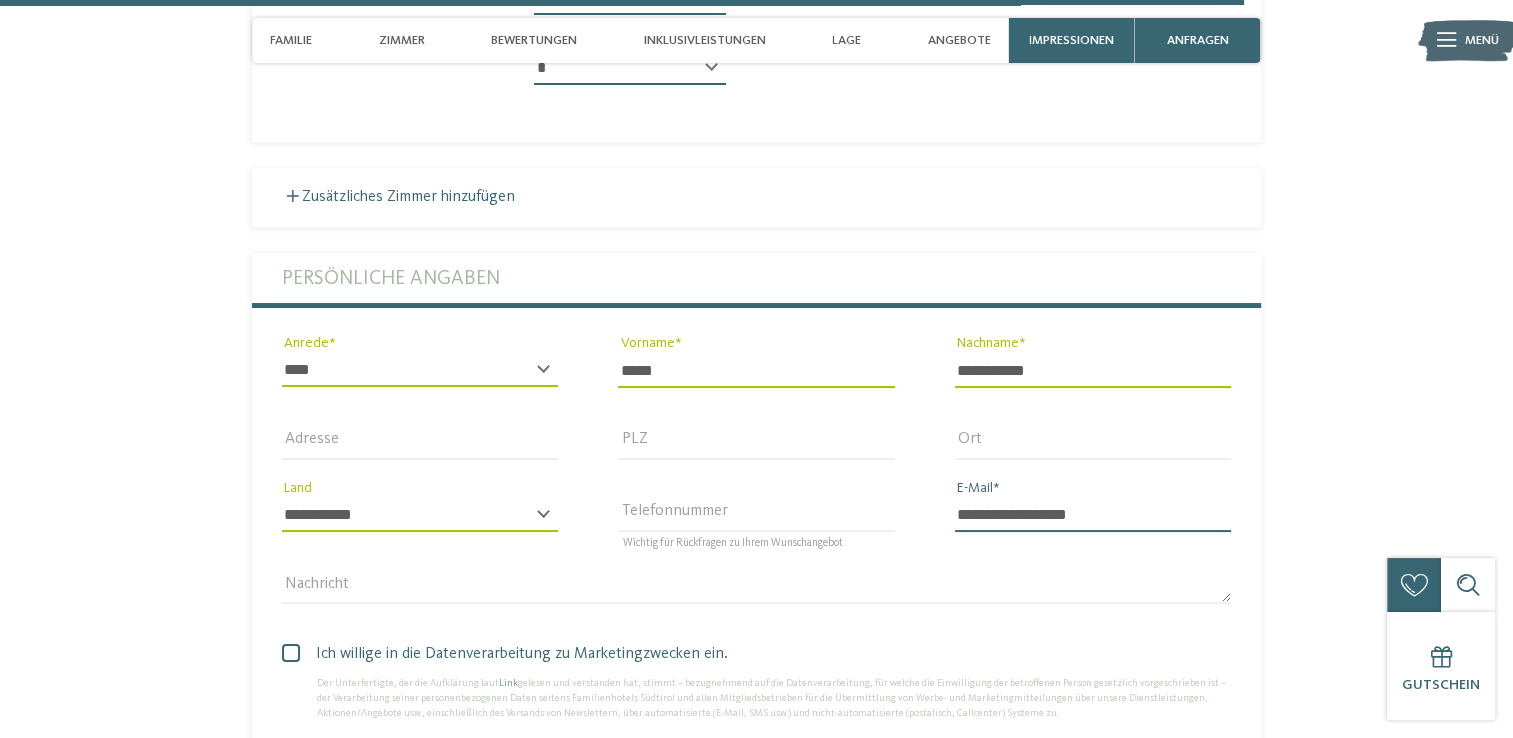 type on "**********" 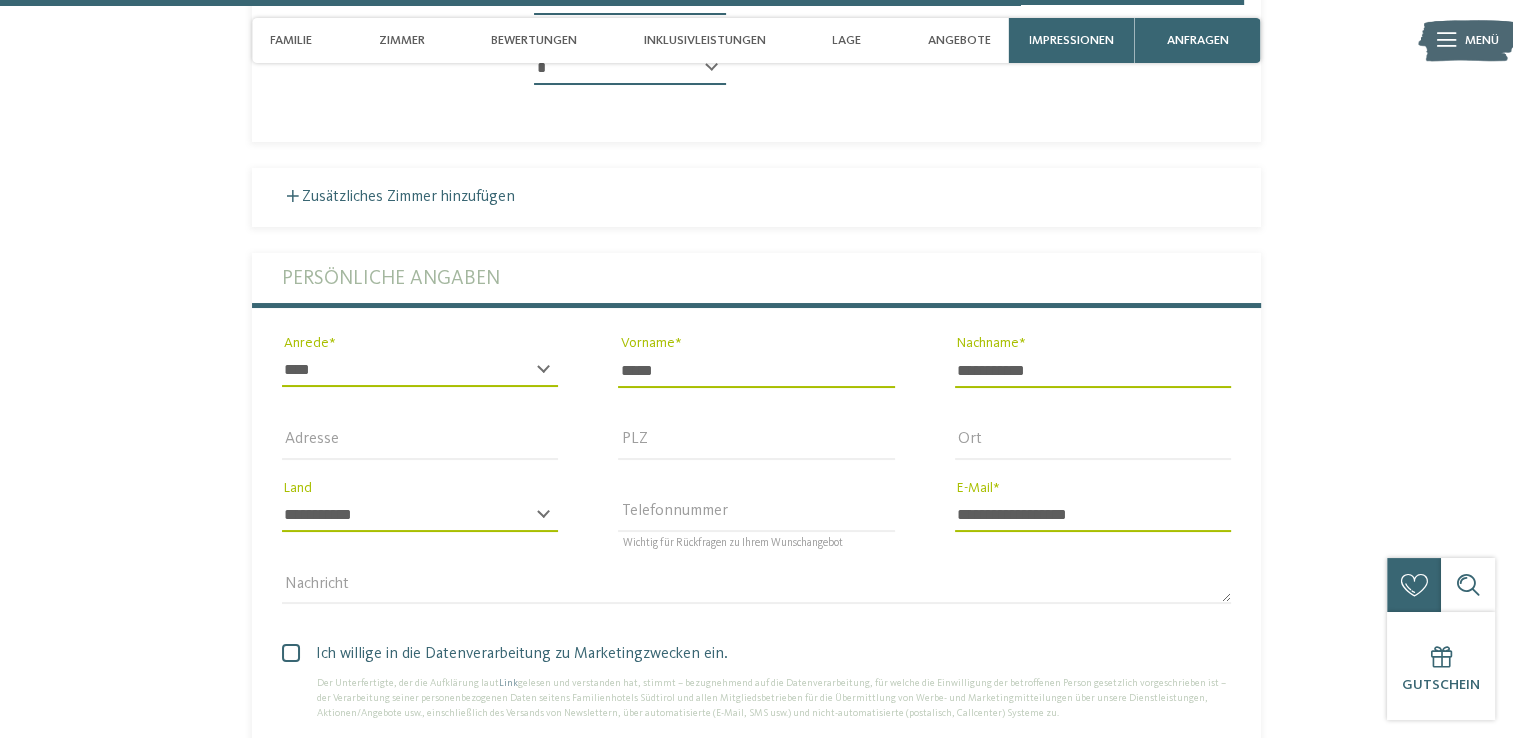 click at bounding box center (291, 653) 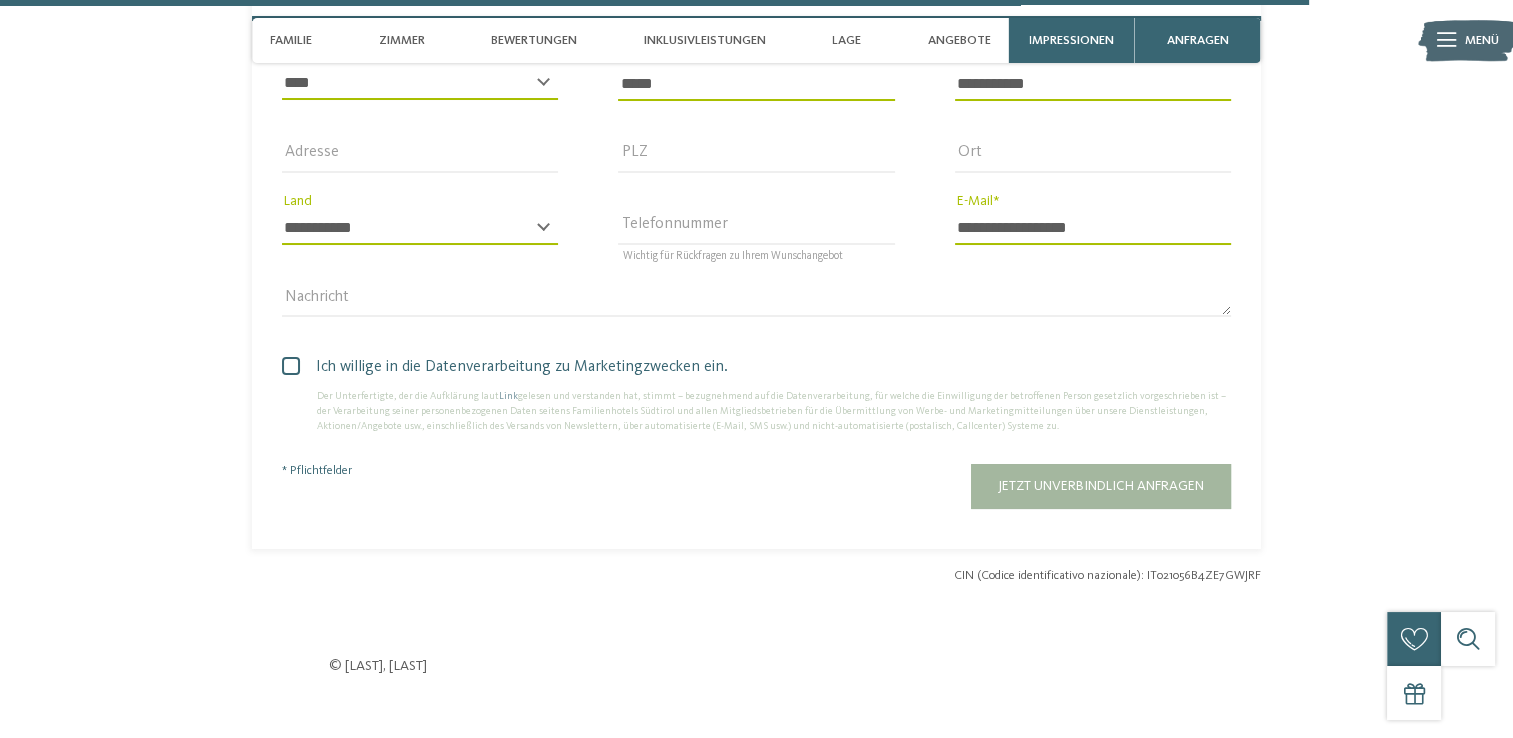 scroll, scrollTop: 5597, scrollLeft: 0, axis: vertical 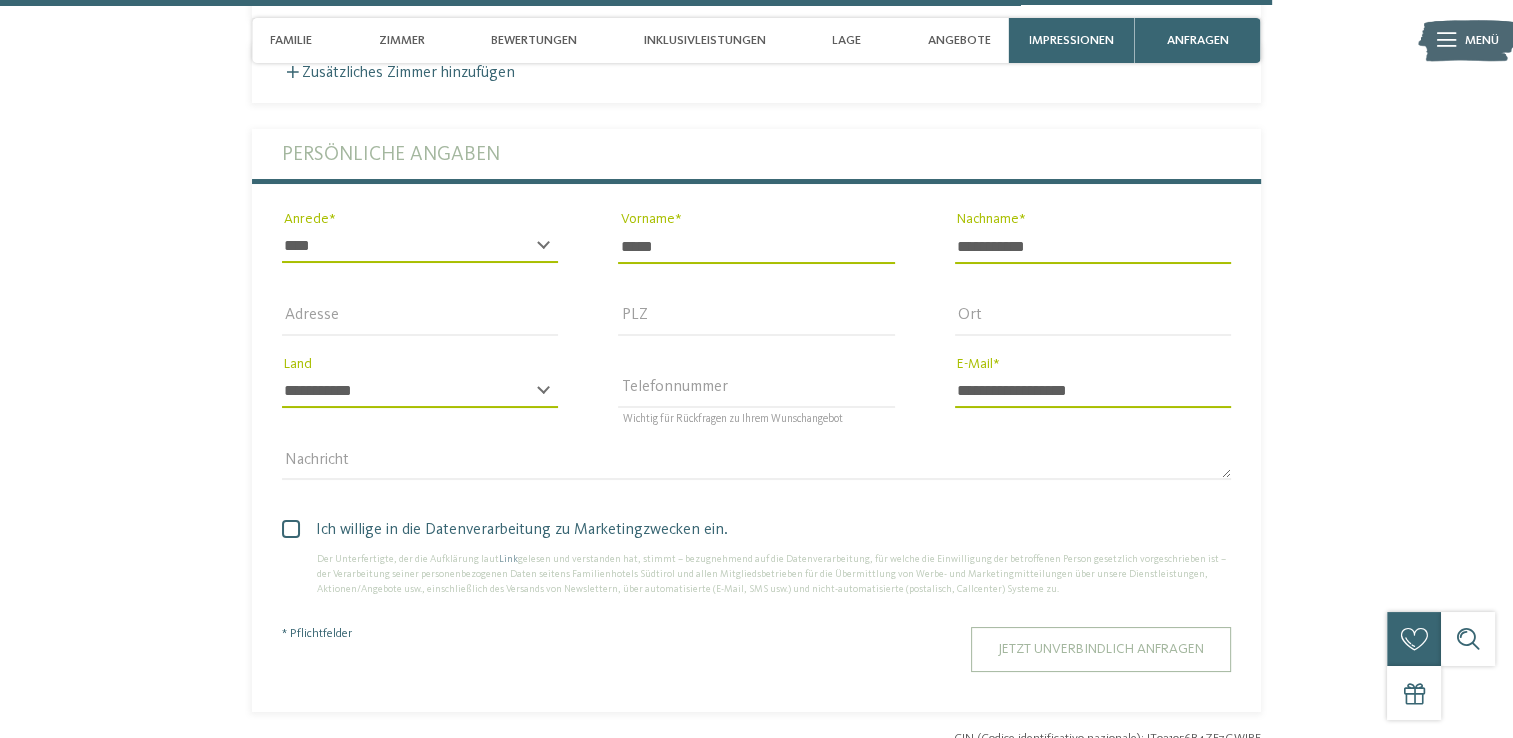 click on "Jetzt unverbindlich anfragen" at bounding box center [1101, 649] 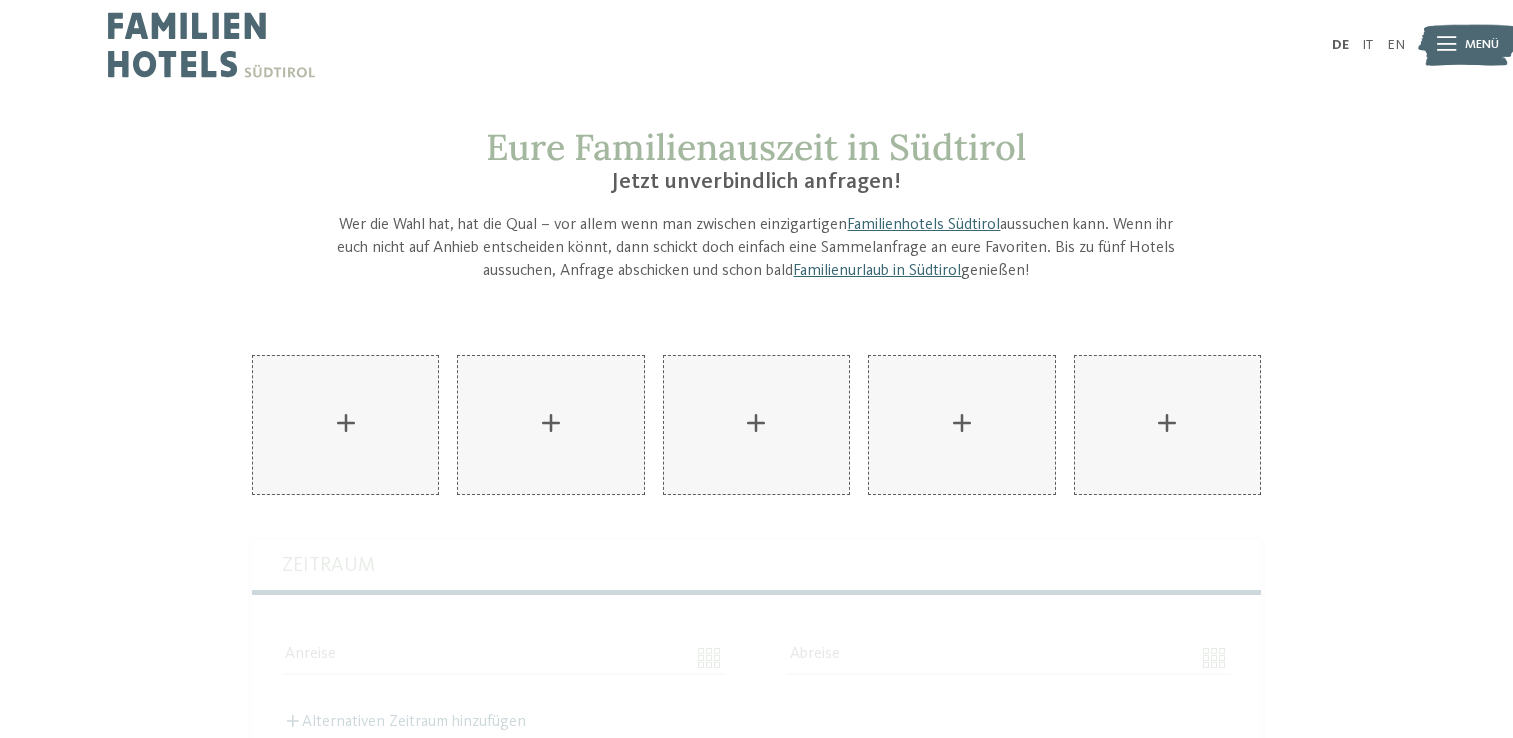 scroll, scrollTop: 0, scrollLeft: 0, axis: both 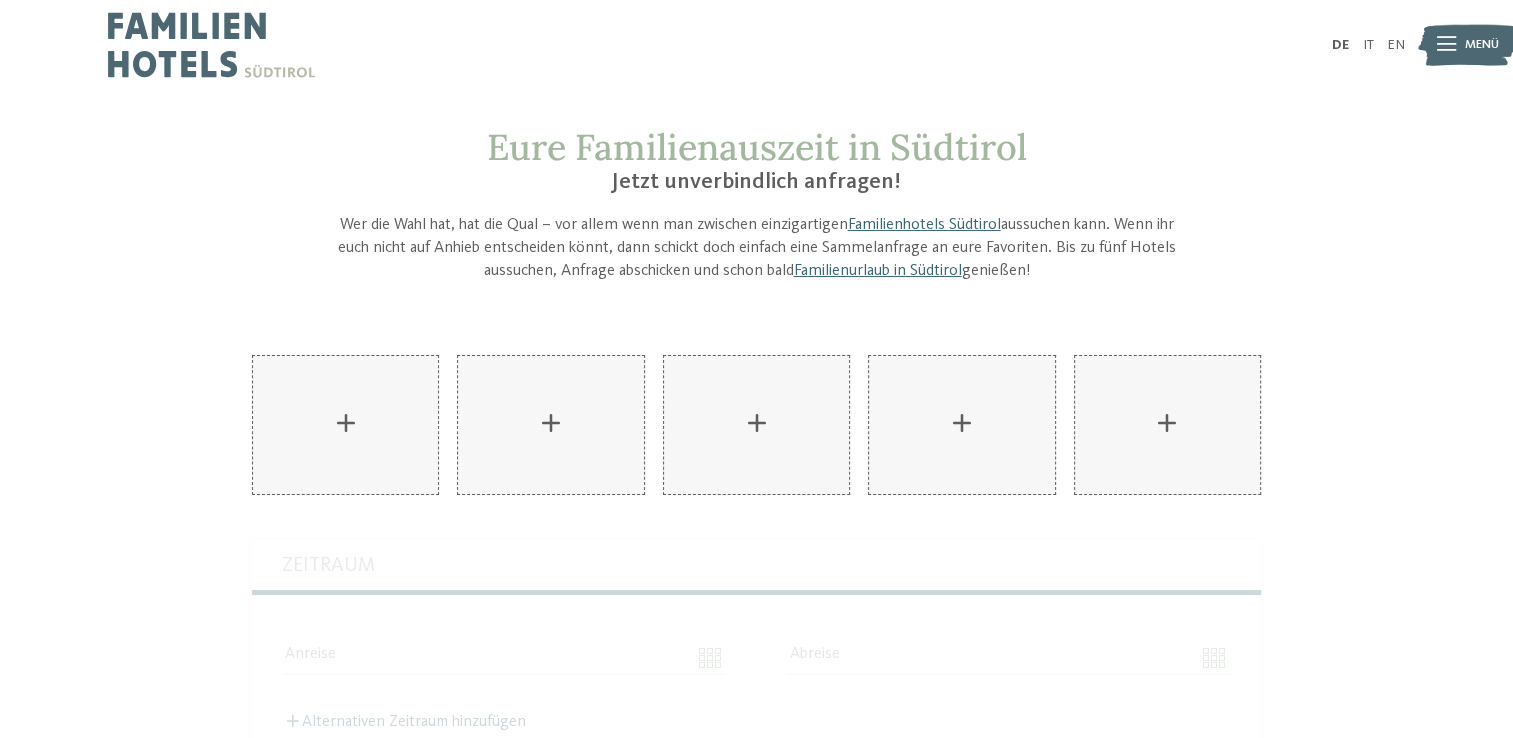 click on "DE
IT
EN" at bounding box center (756, 45) 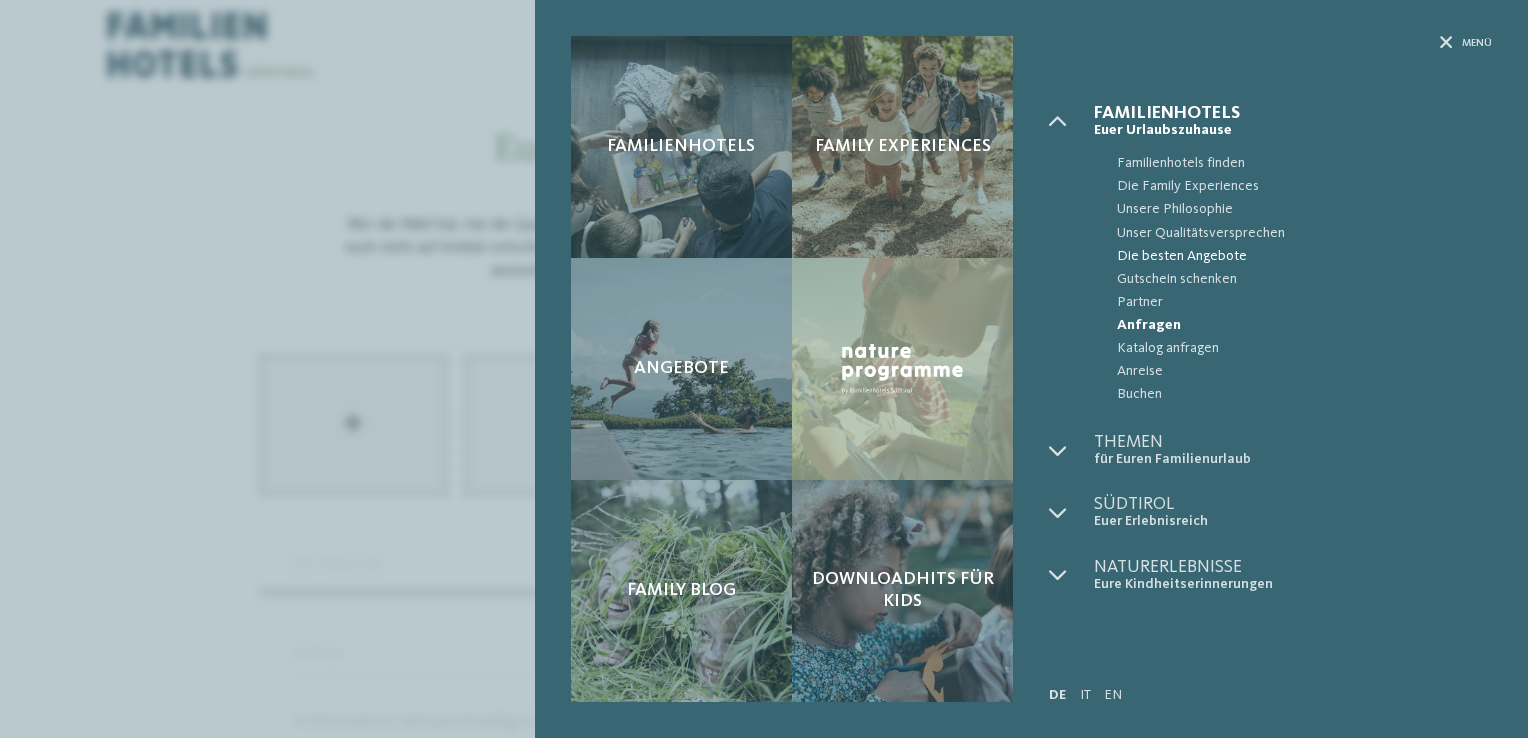 click on "Die besten Angebote" at bounding box center (1304, 256) 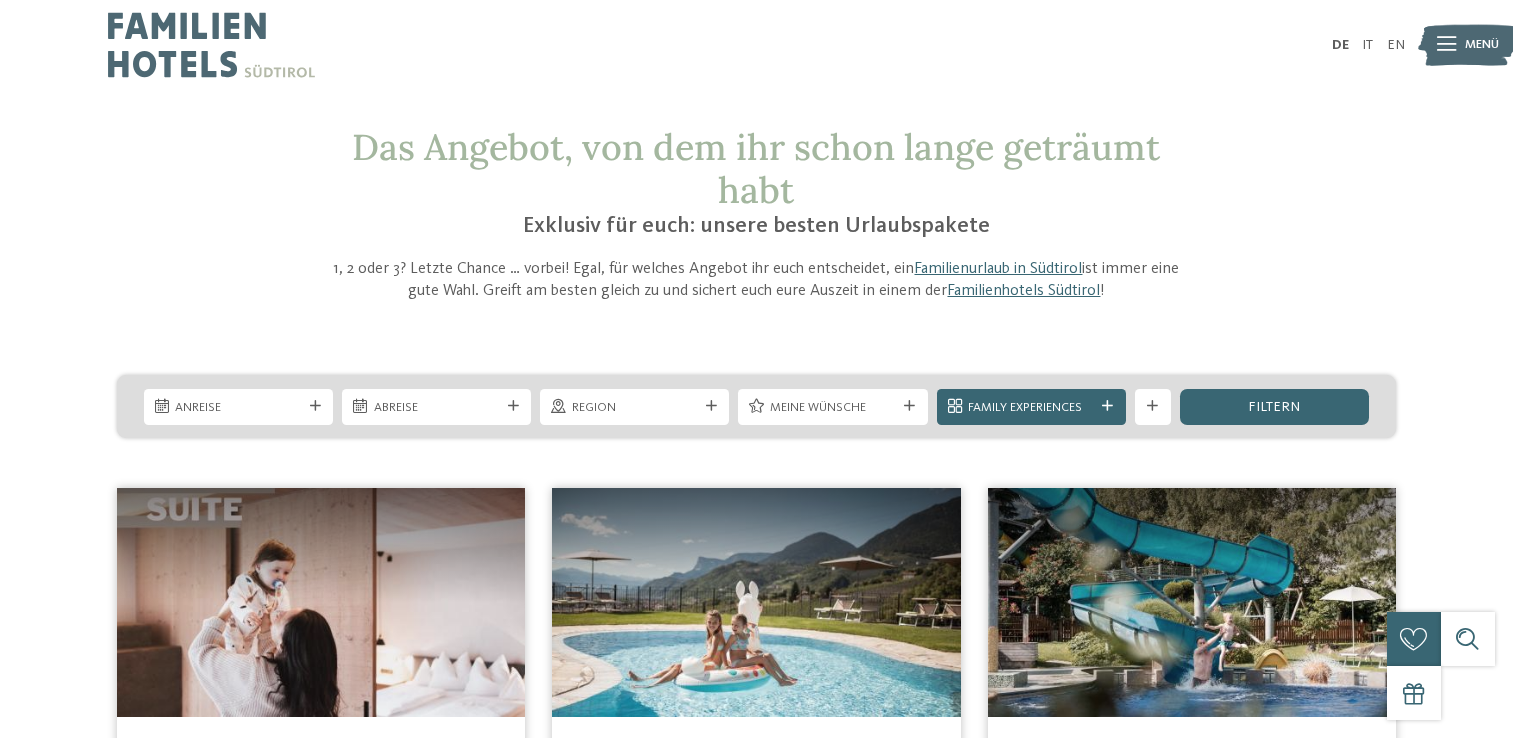 scroll, scrollTop: 0, scrollLeft: 0, axis: both 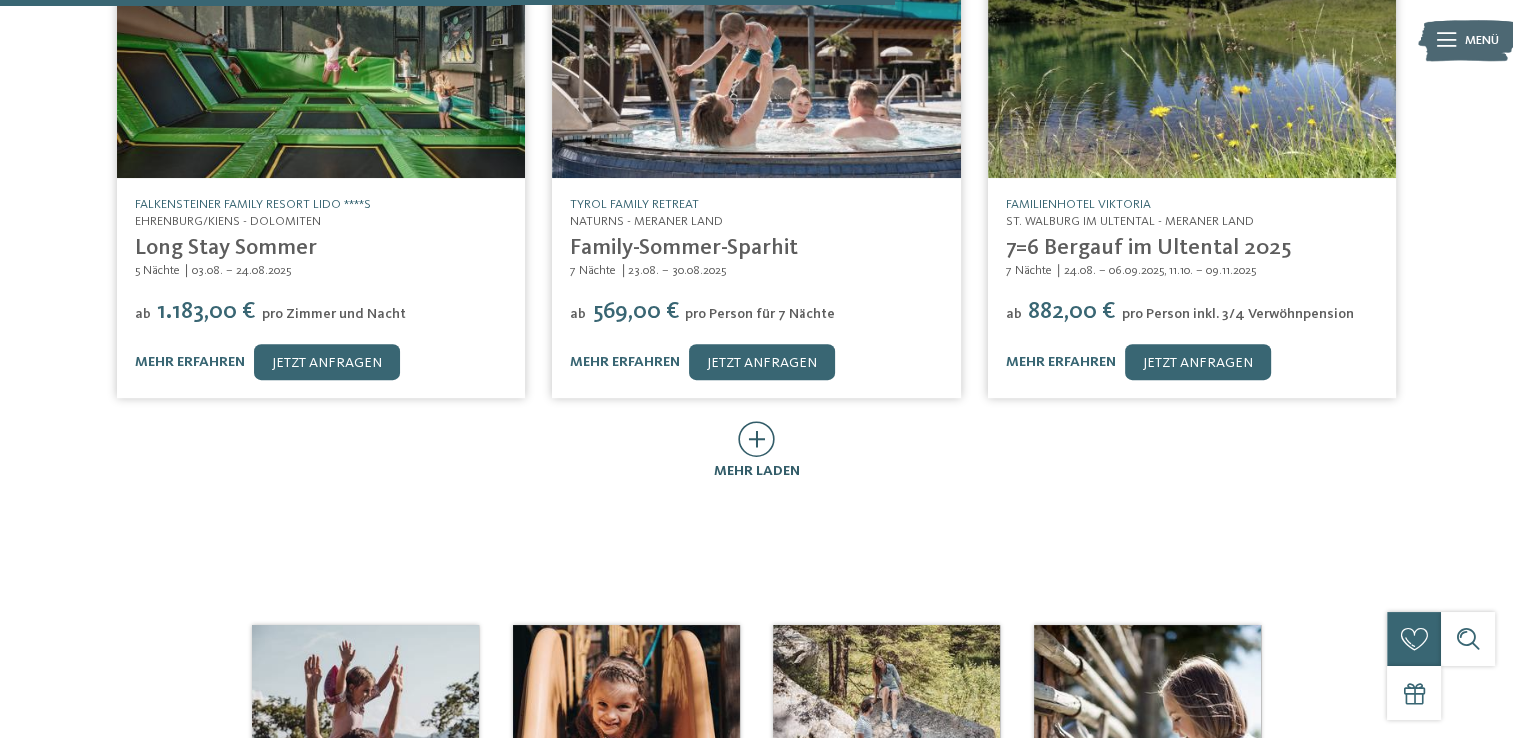 click on "mehr laden" at bounding box center (757, 471) 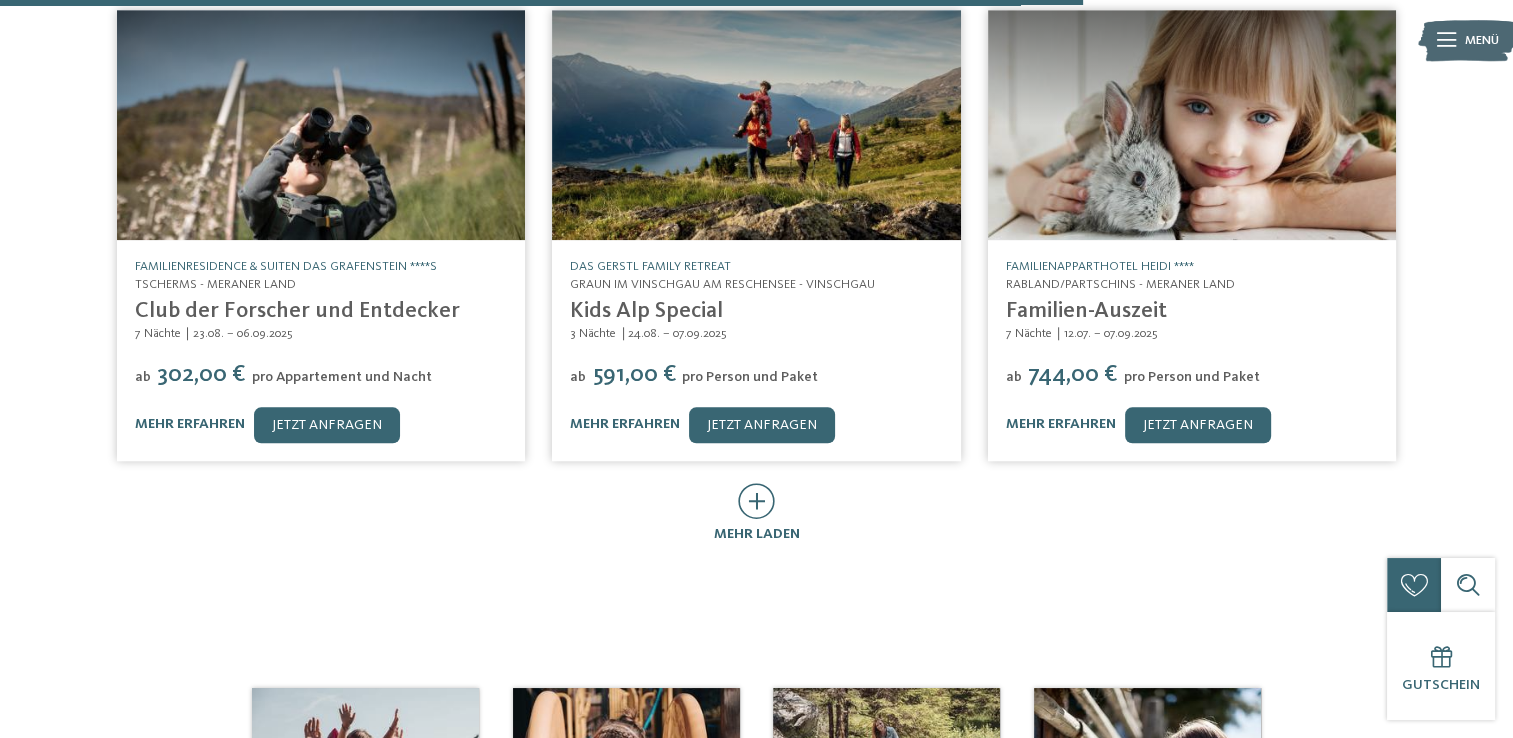 scroll, scrollTop: 1972, scrollLeft: 0, axis: vertical 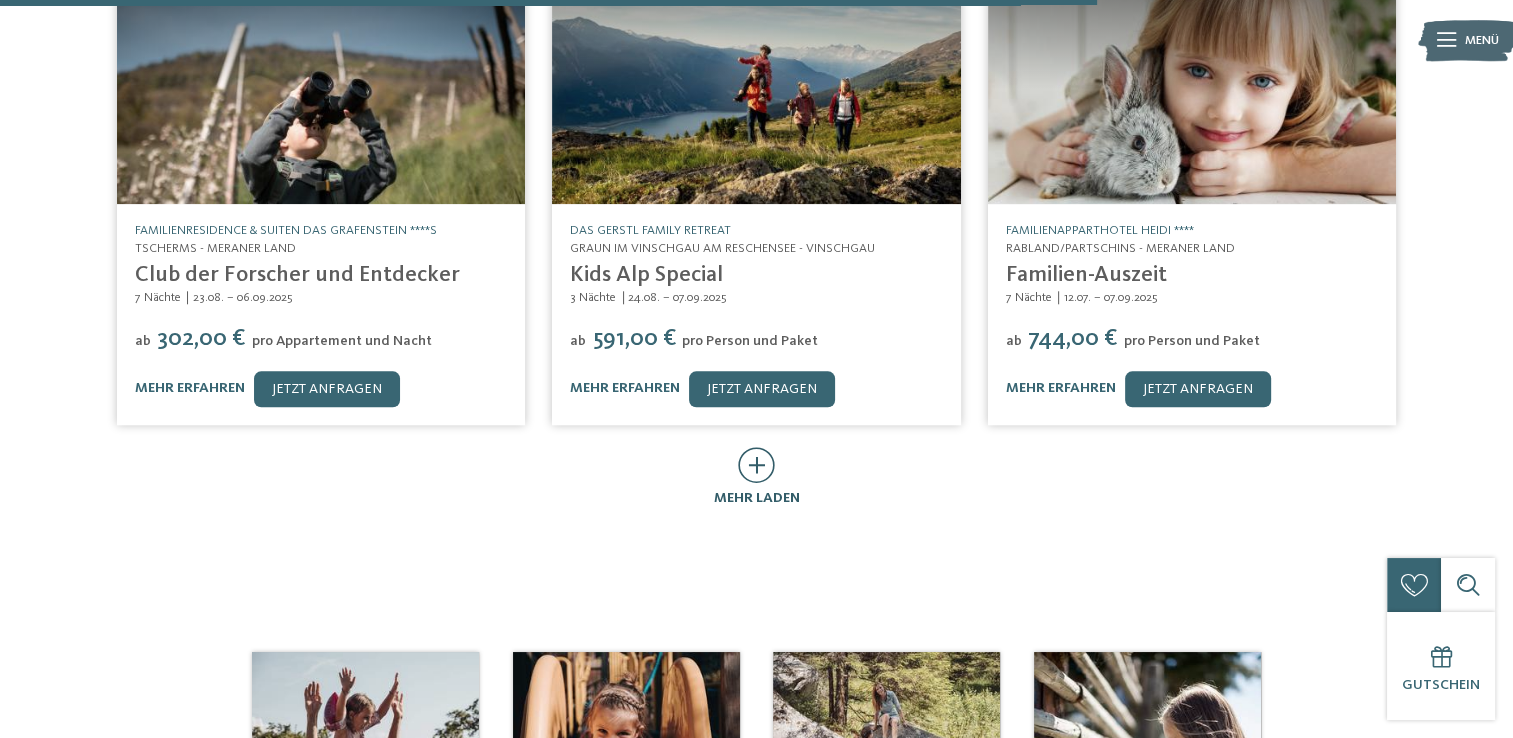 click on "mehr laden" at bounding box center [757, 477] 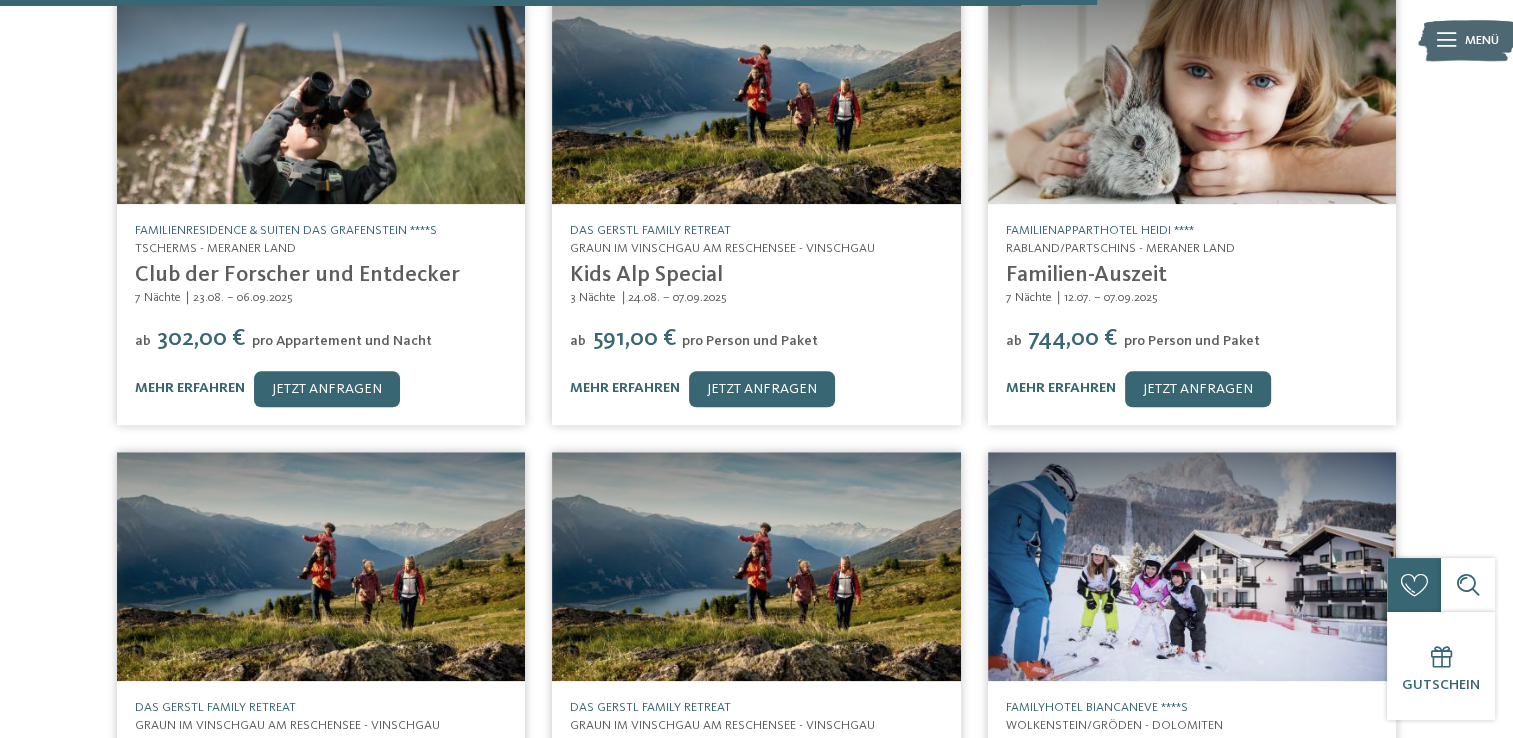 click at bounding box center [756, 567] 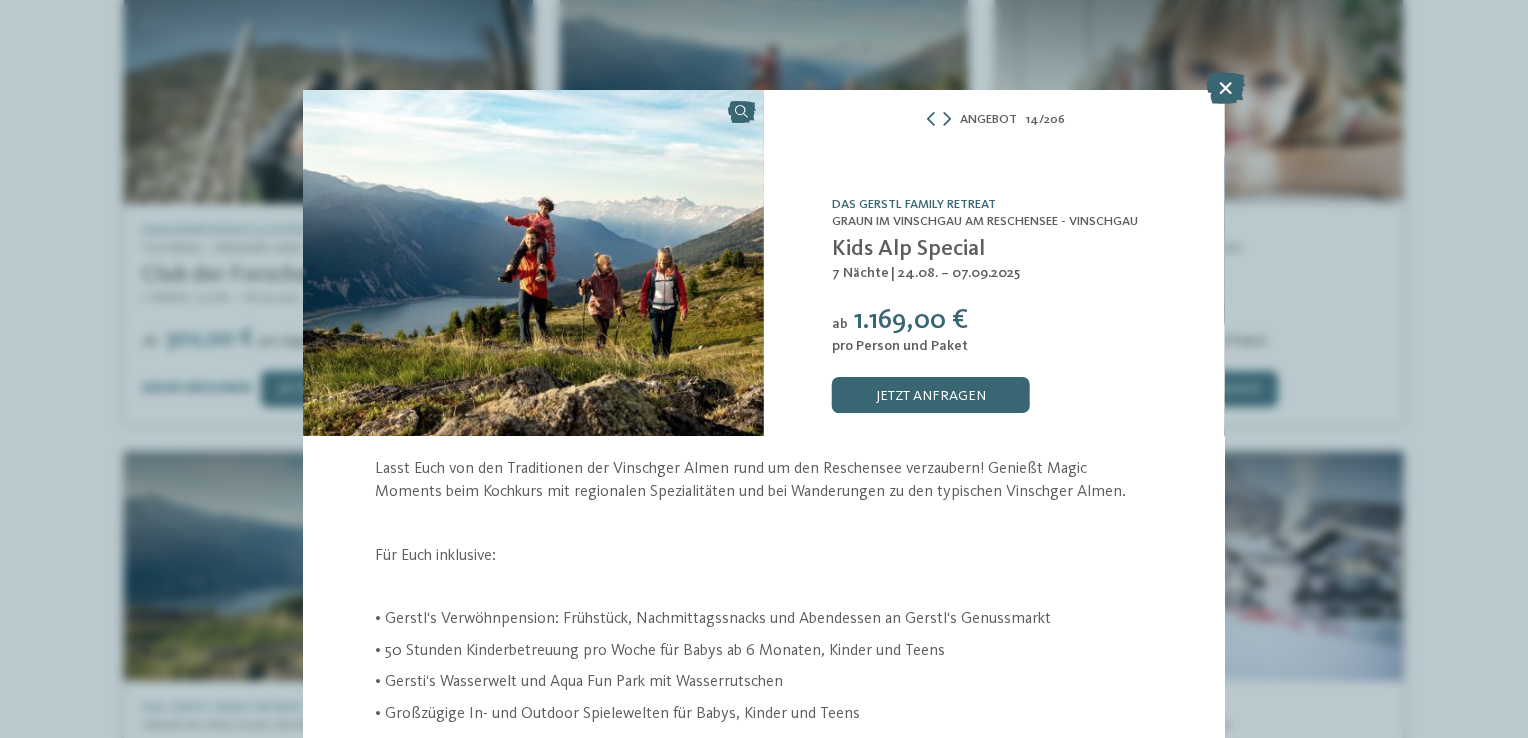 click on "Angebot
14
/
206
slide  14   of 206" at bounding box center (764, 369) 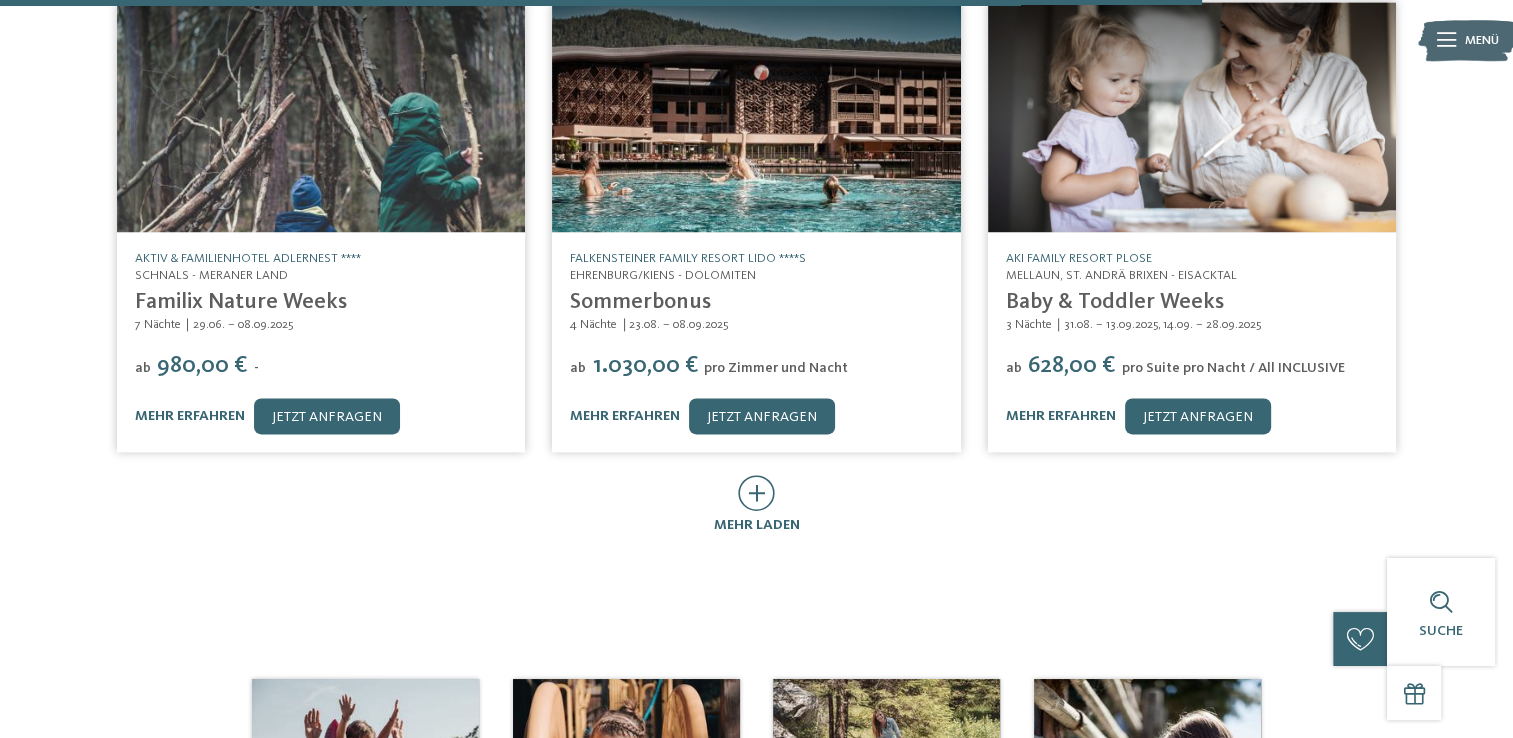 scroll, scrollTop: 2920, scrollLeft: 0, axis: vertical 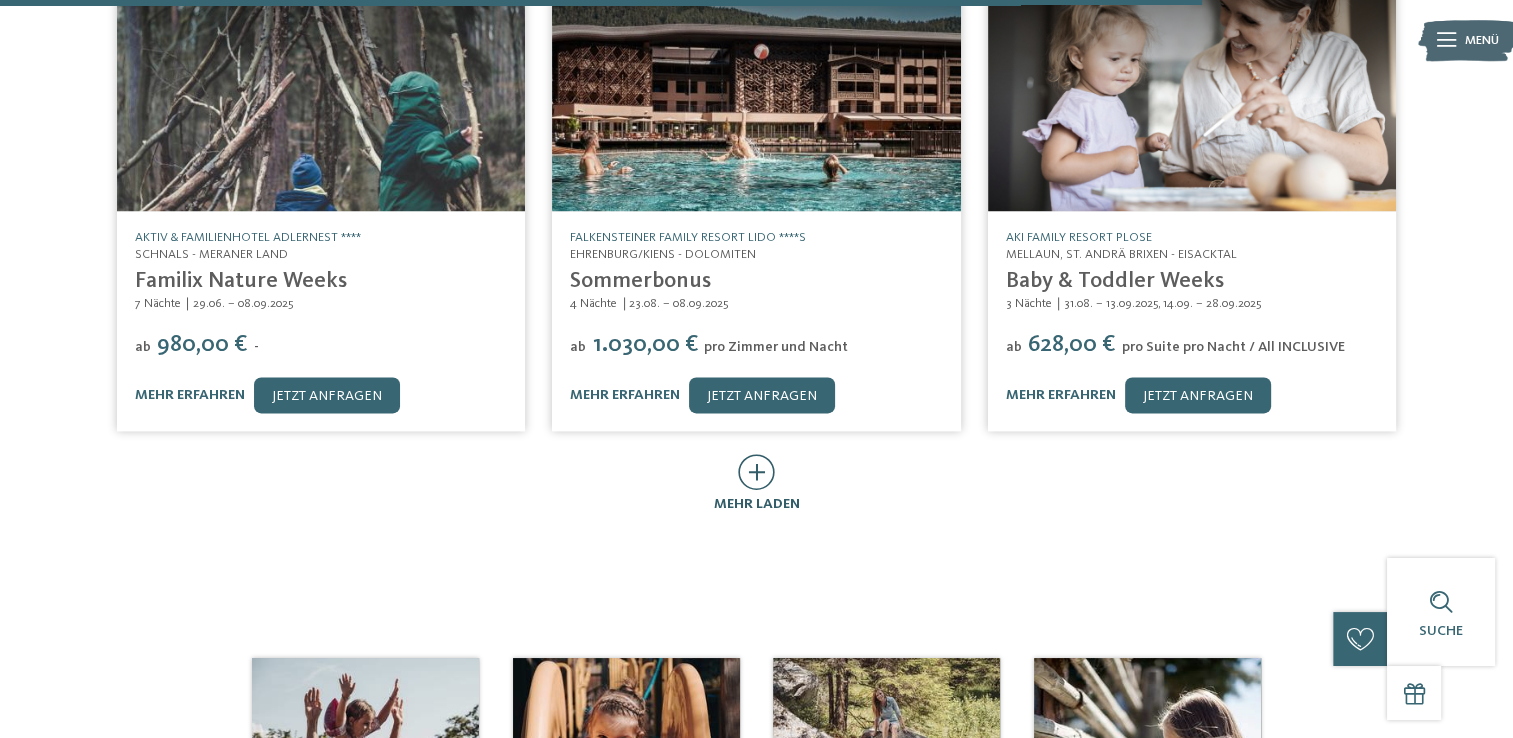 click at bounding box center (756, 473) 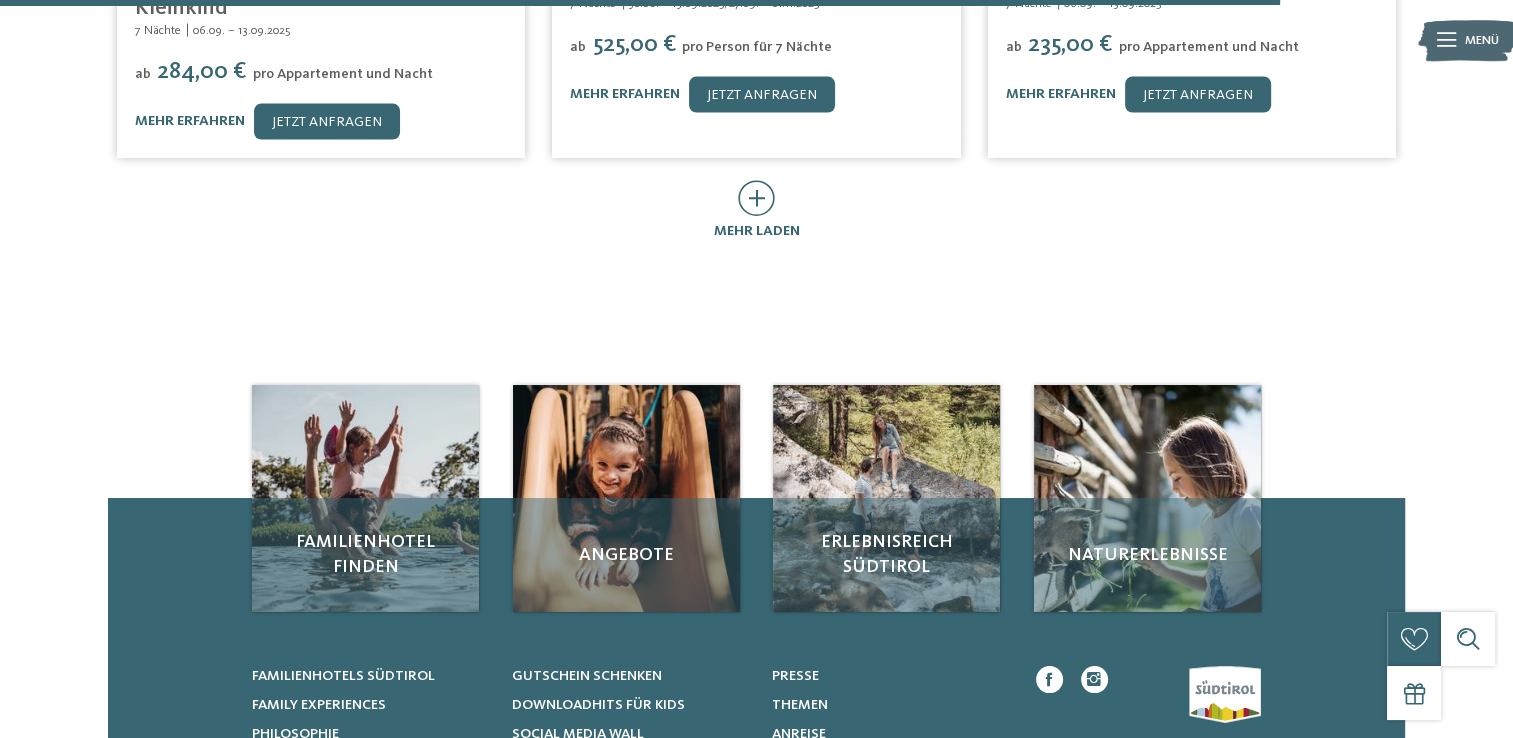 scroll, scrollTop: 4246, scrollLeft: 0, axis: vertical 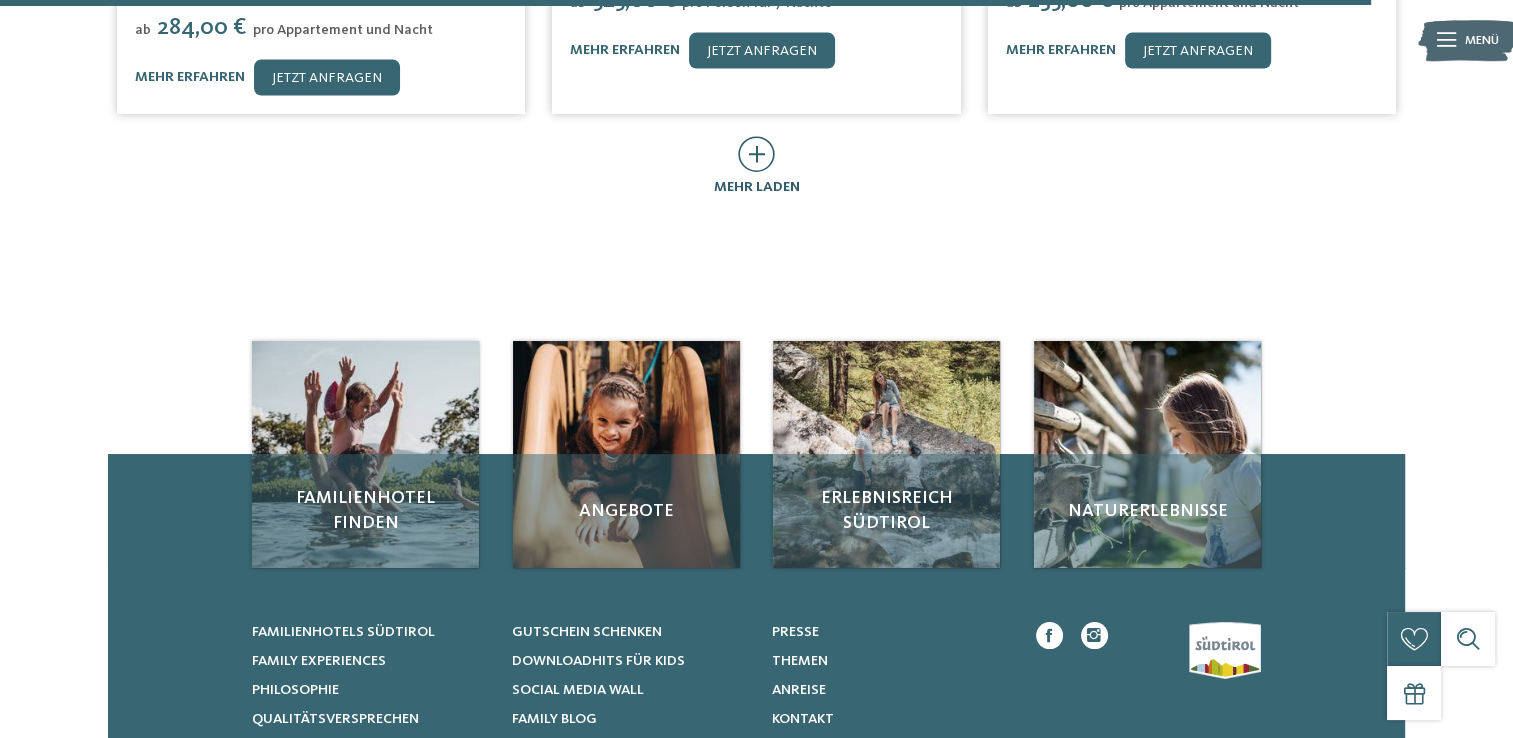click at bounding box center (756, 154) 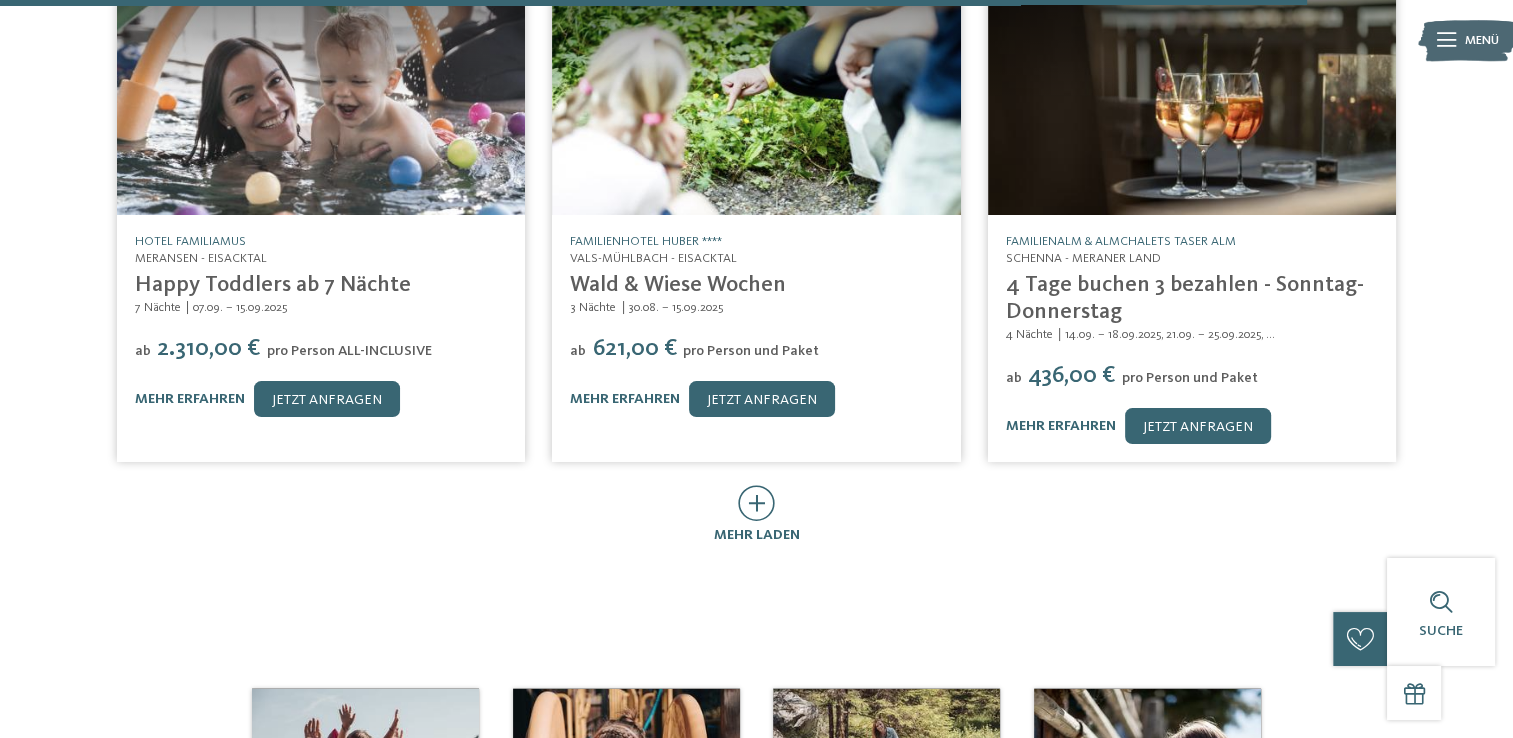 scroll, scrollTop: 4908, scrollLeft: 0, axis: vertical 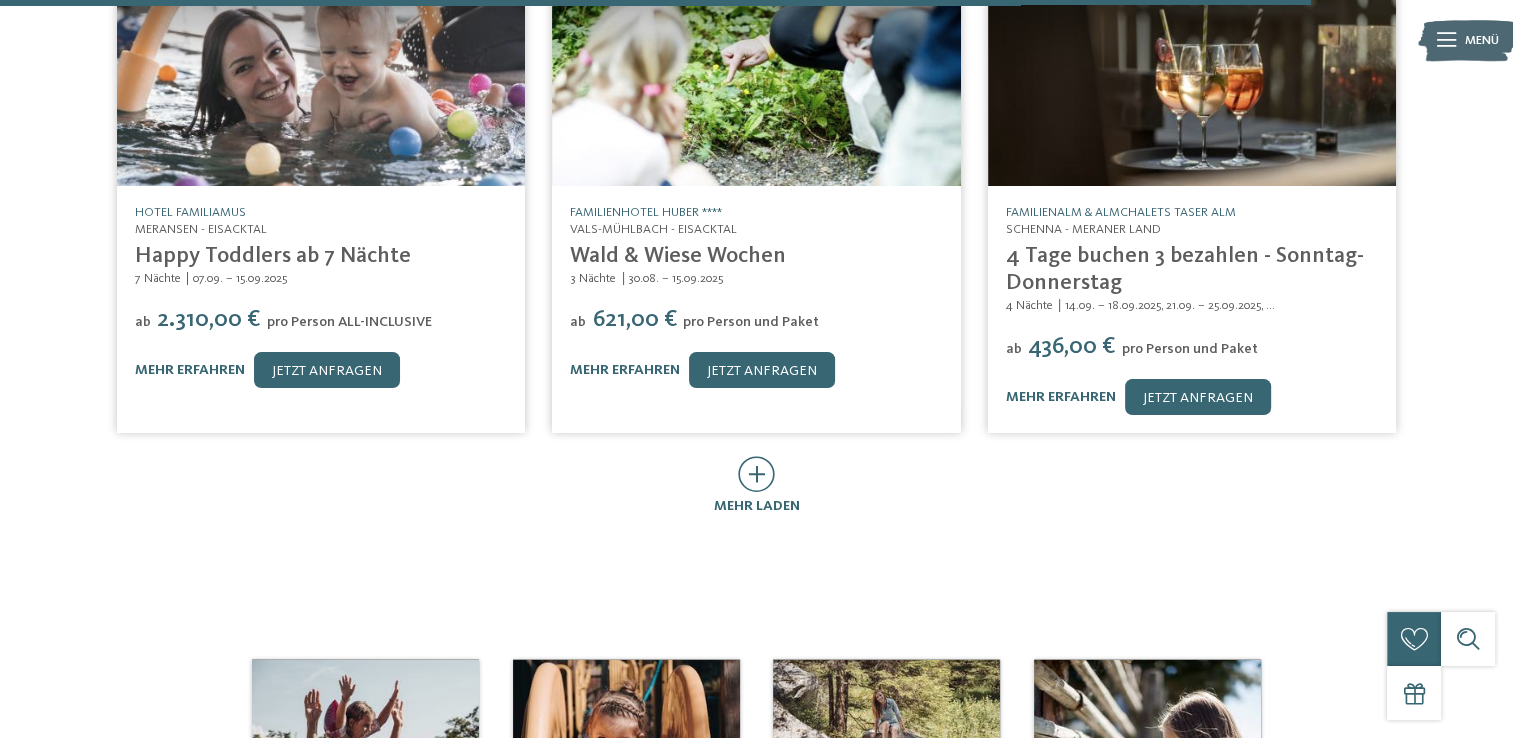 click on "mehr laden" at bounding box center [756, 486] 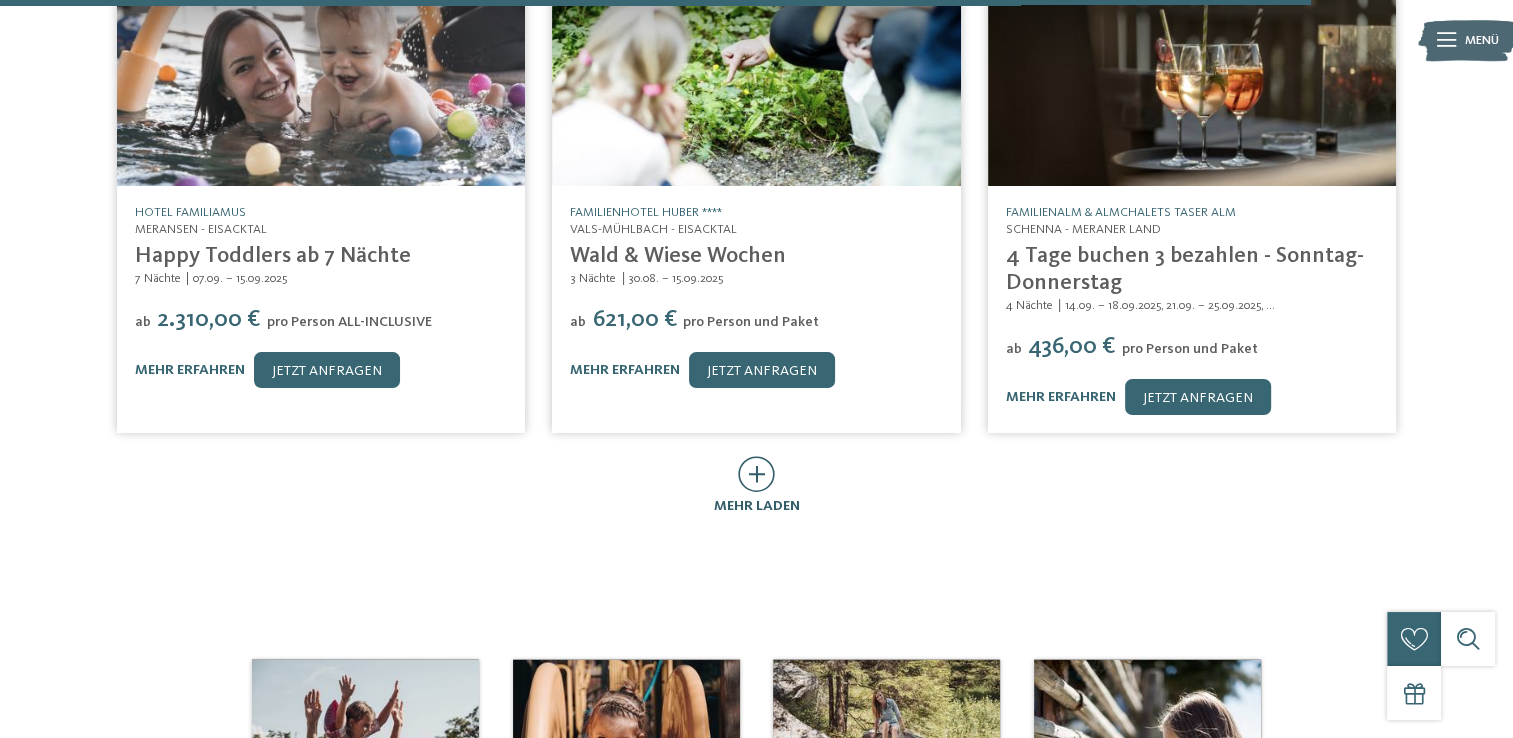 click at bounding box center (756, 475) 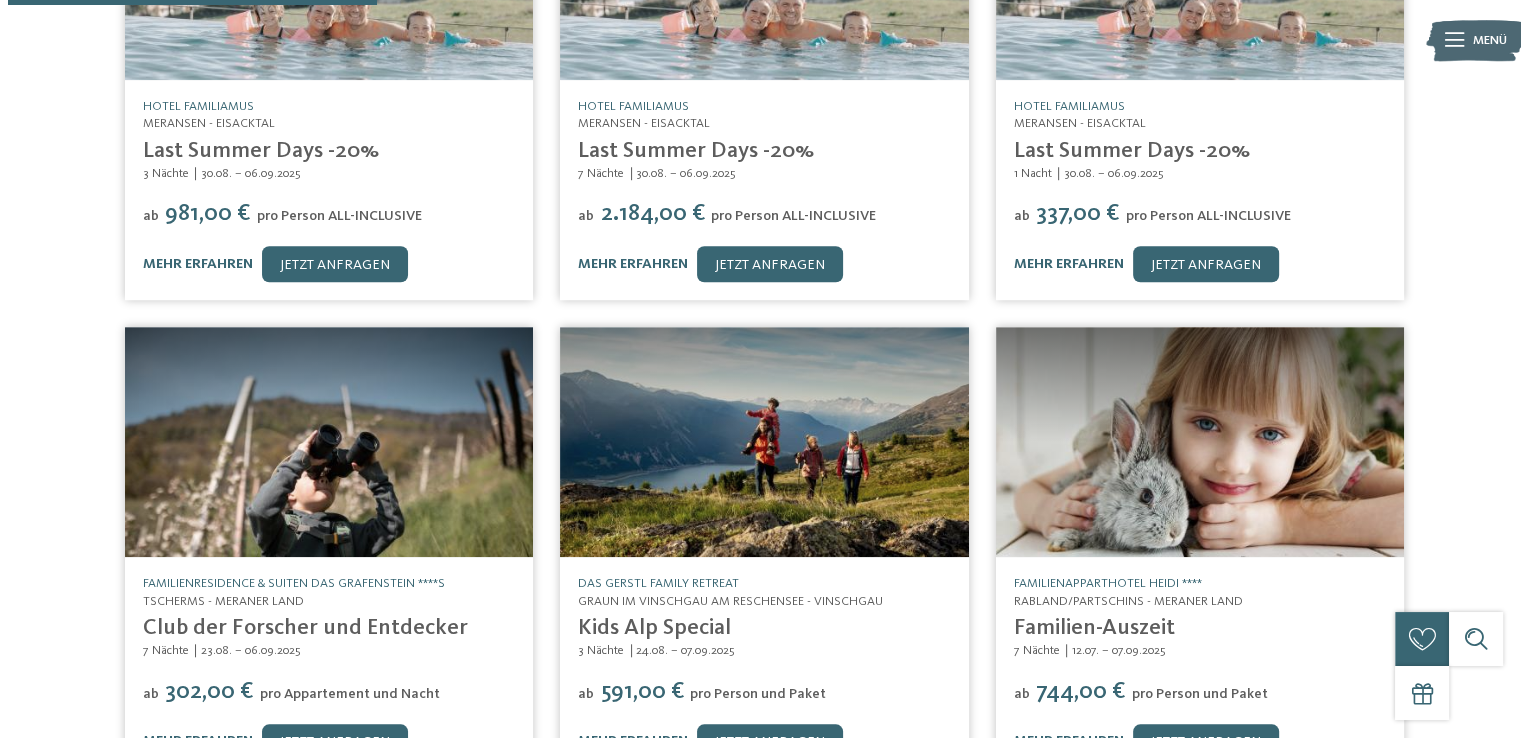 scroll, scrollTop: 0, scrollLeft: 0, axis: both 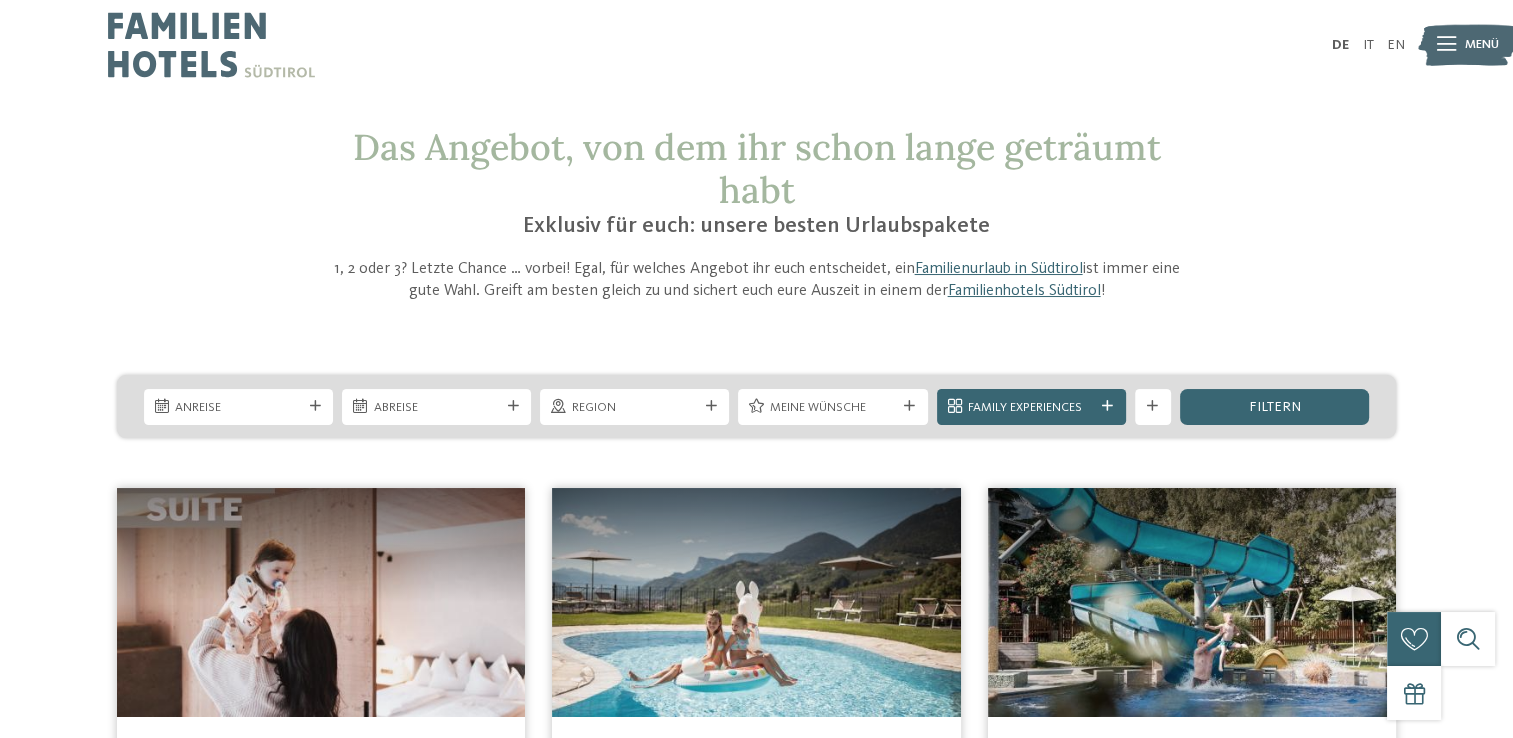 click on "Anreise
Abreise" at bounding box center (756, 406) 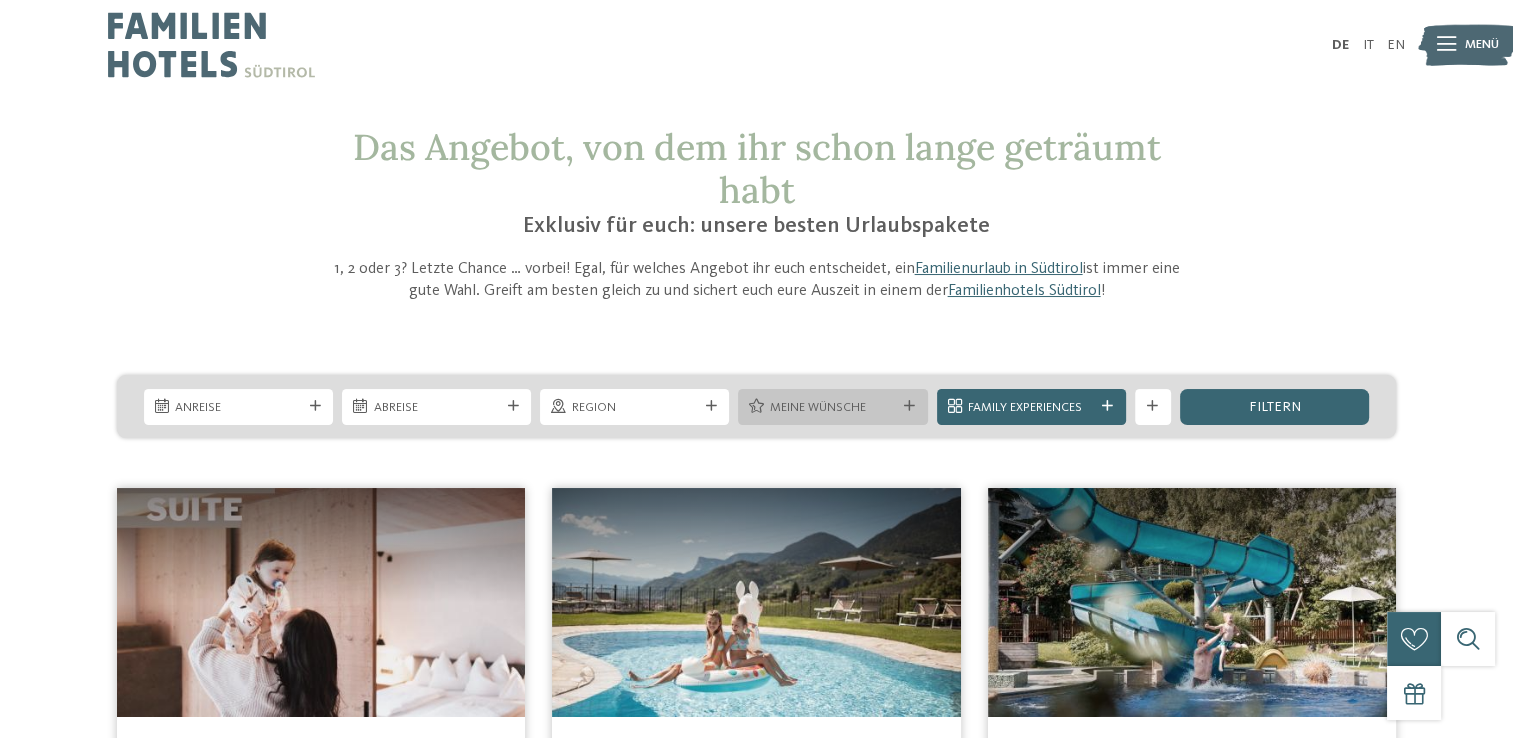 click on "Meine Wünsche" at bounding box center [833, 408] 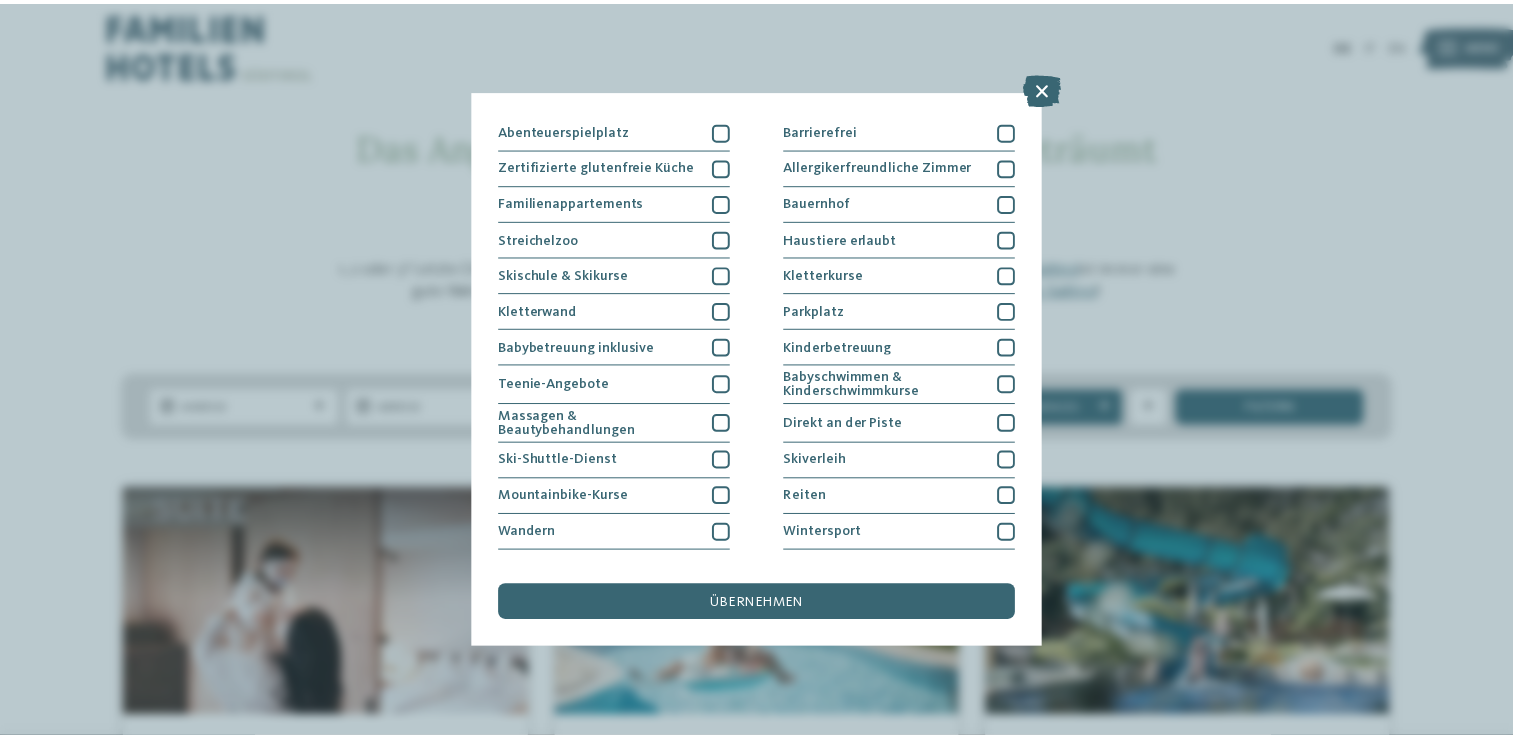 scroll, scrollTop: 204, scrollLeft: 0, axis: vertical 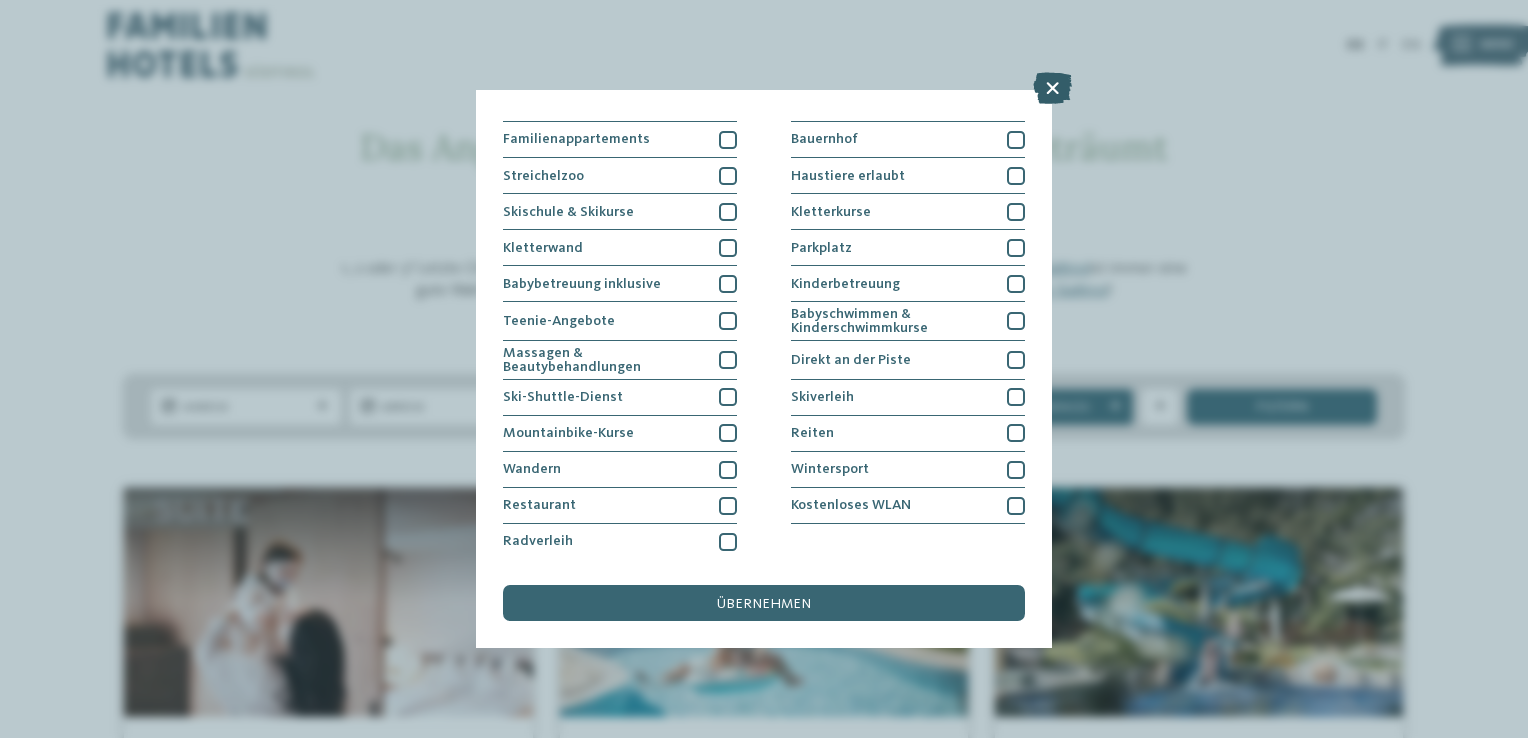 click at bounding box center [1052, 88] 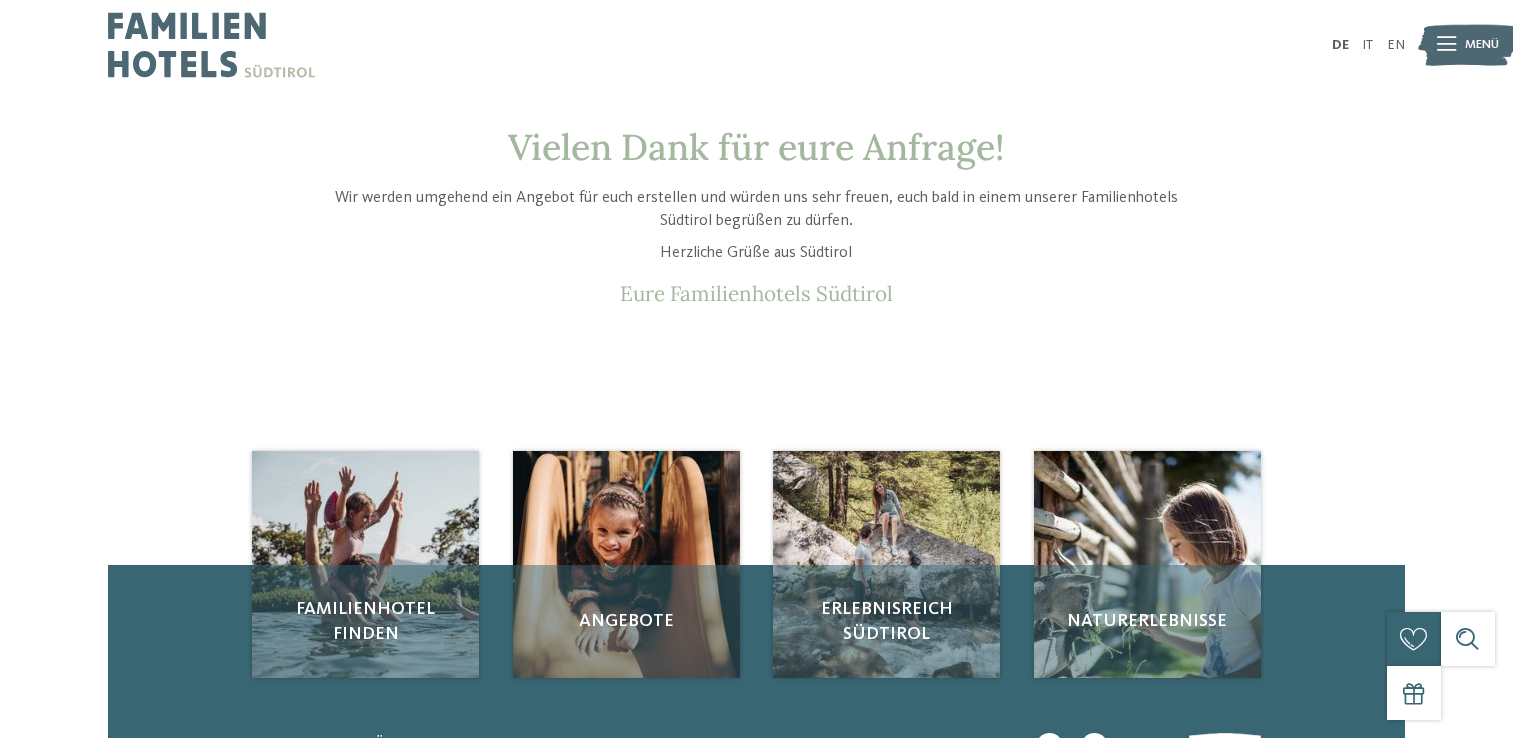 scroll, scrollTop: 0, scrollLeft: 0, axis: both 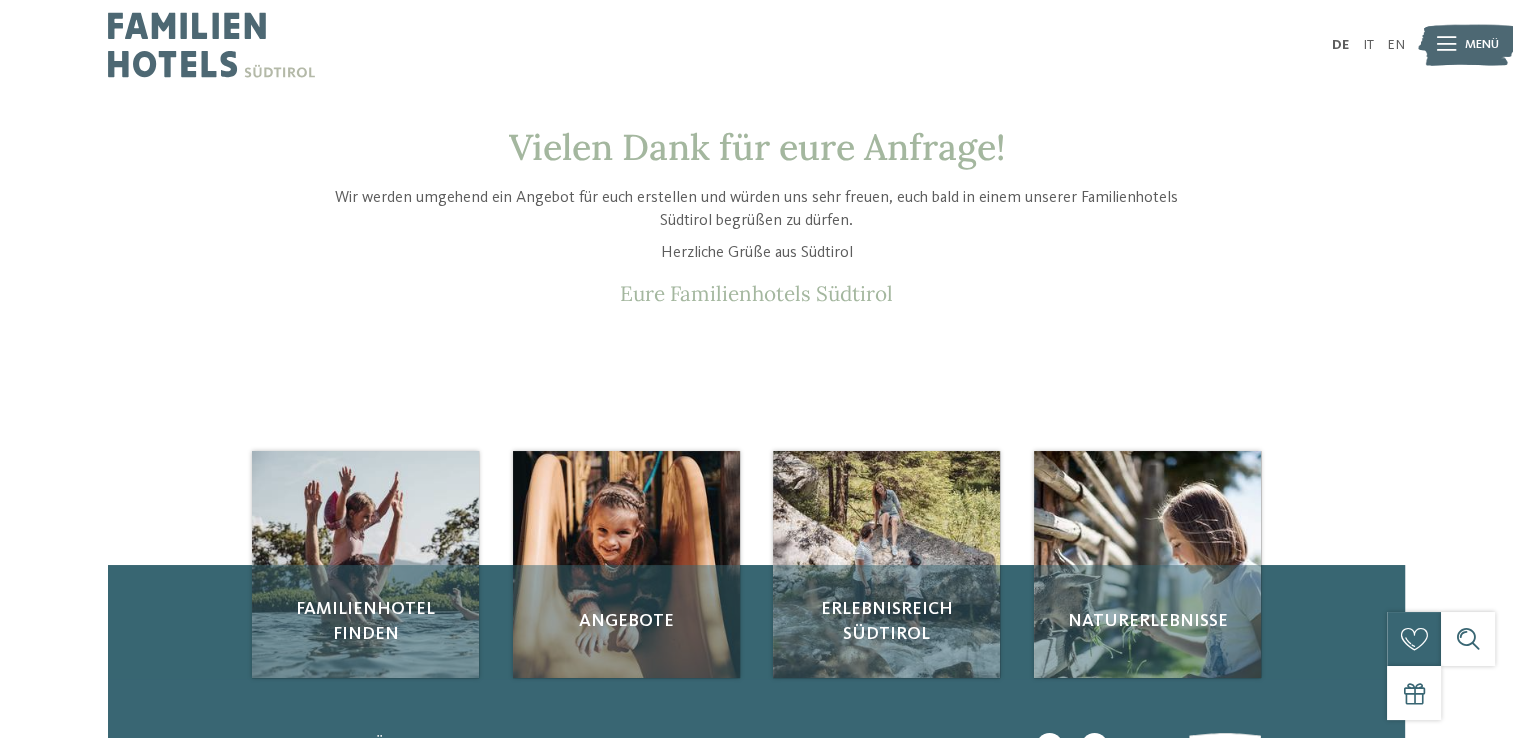 click at bounding box center (211, 45) 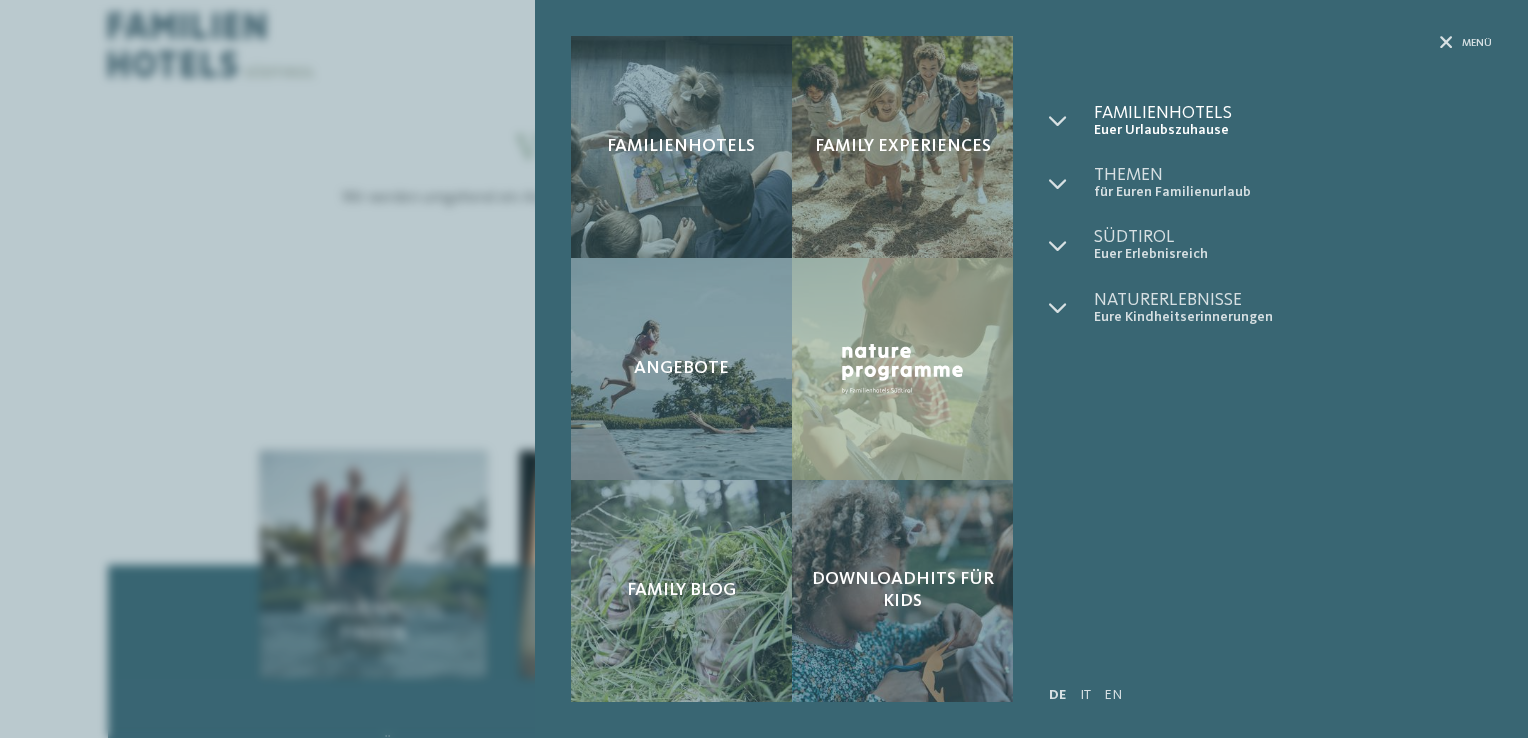click on "Euer Urlaubszuhause" at bounding box center [1293, 130] 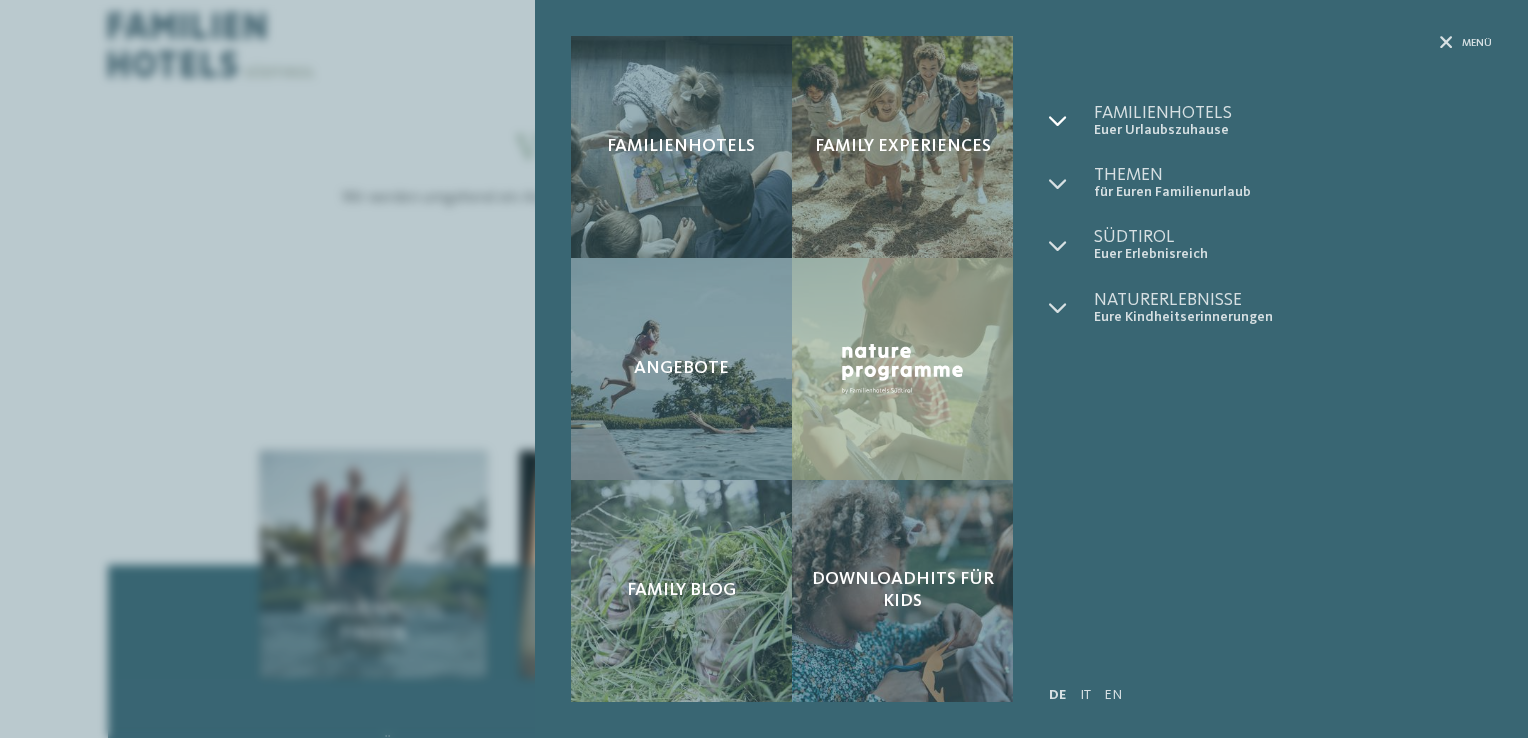 click at bounding box center [1058, 121] 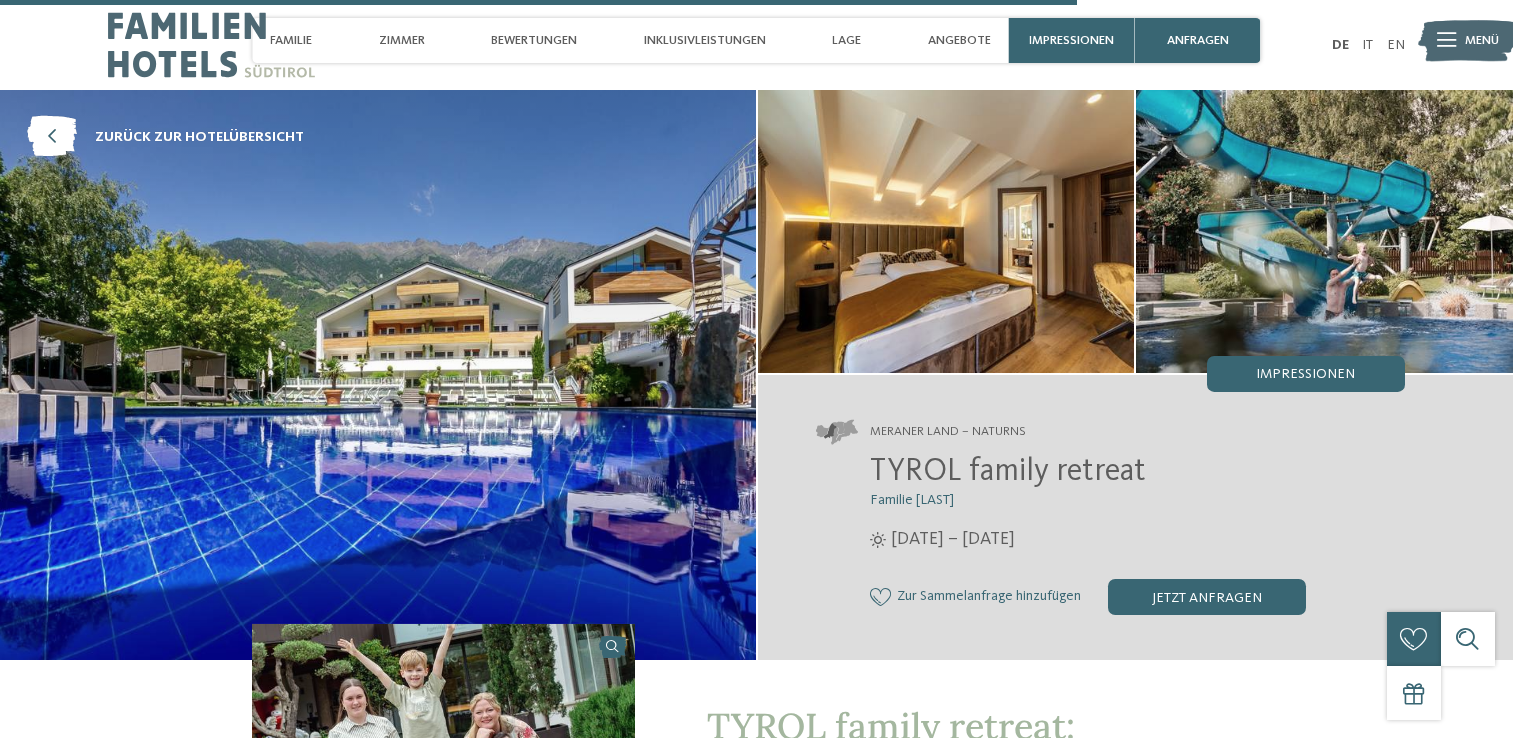 scroll, scrollTop: 4358, scrollLeft: 0, axis: vertical 